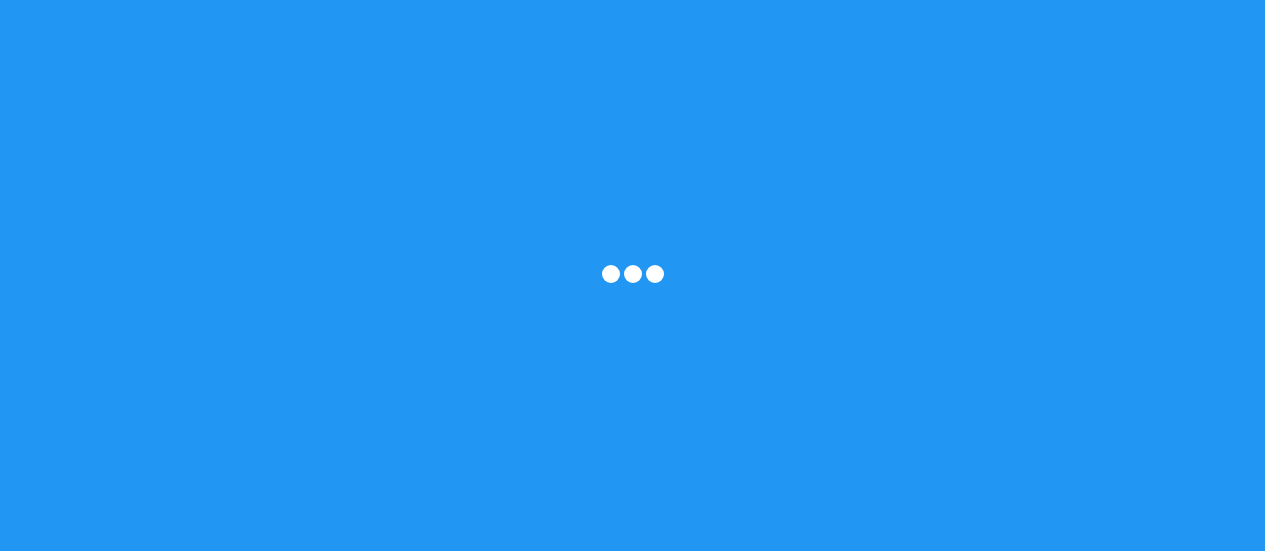 scroll, scrollTop: 0, scrollLeft: 0, axis: both 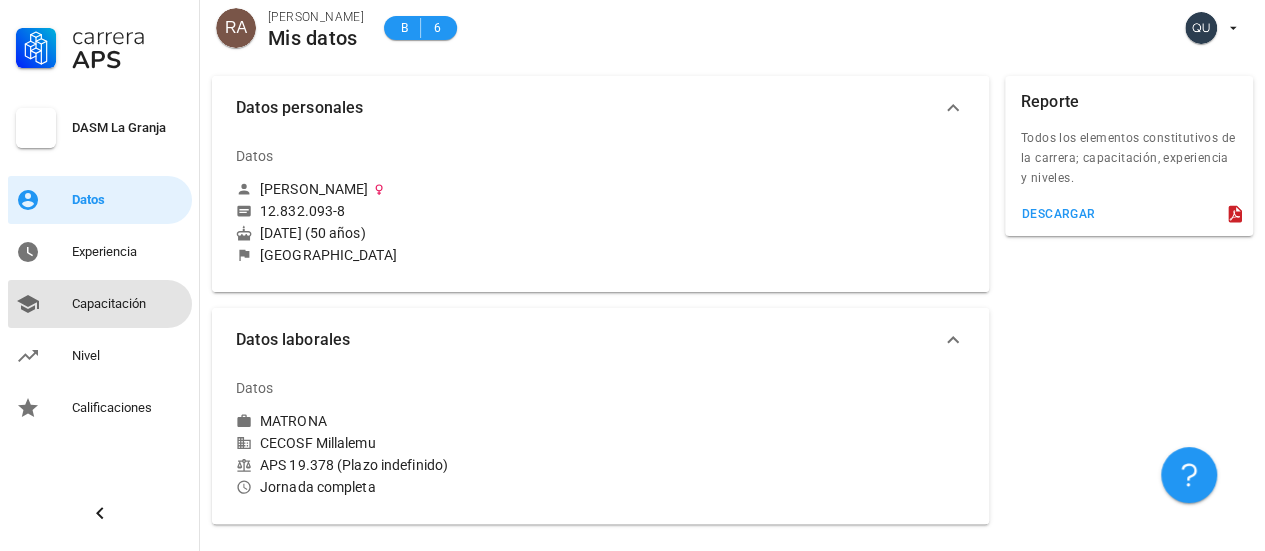 click on "Capacitación" at bounding box center [128, 304] 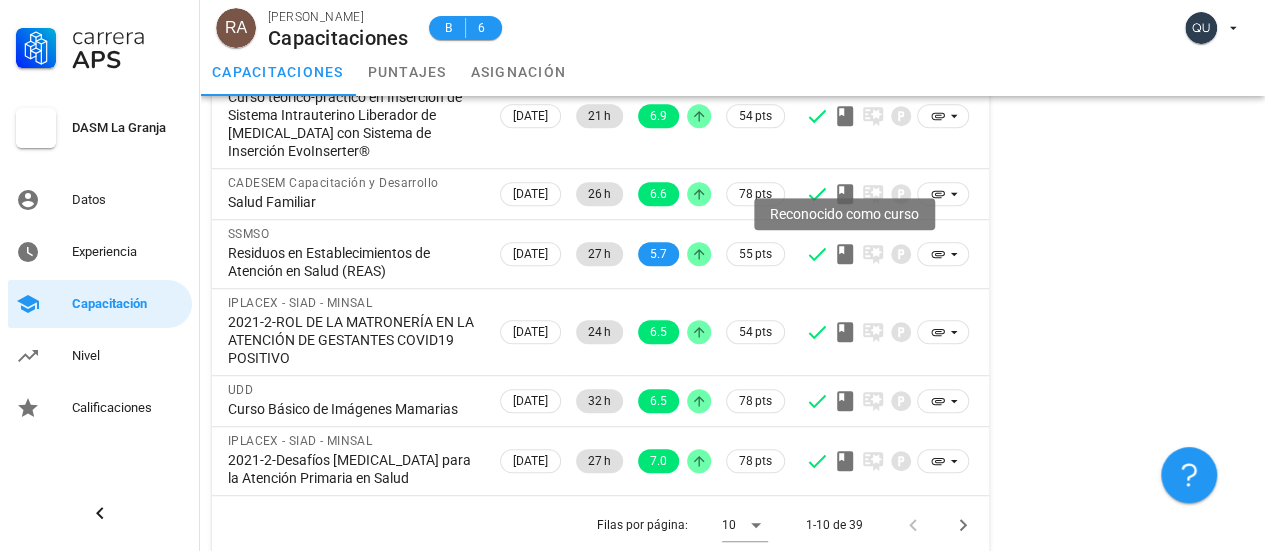 scroll, scrollTop: 585, scrollLeft: 0, axis: vertical 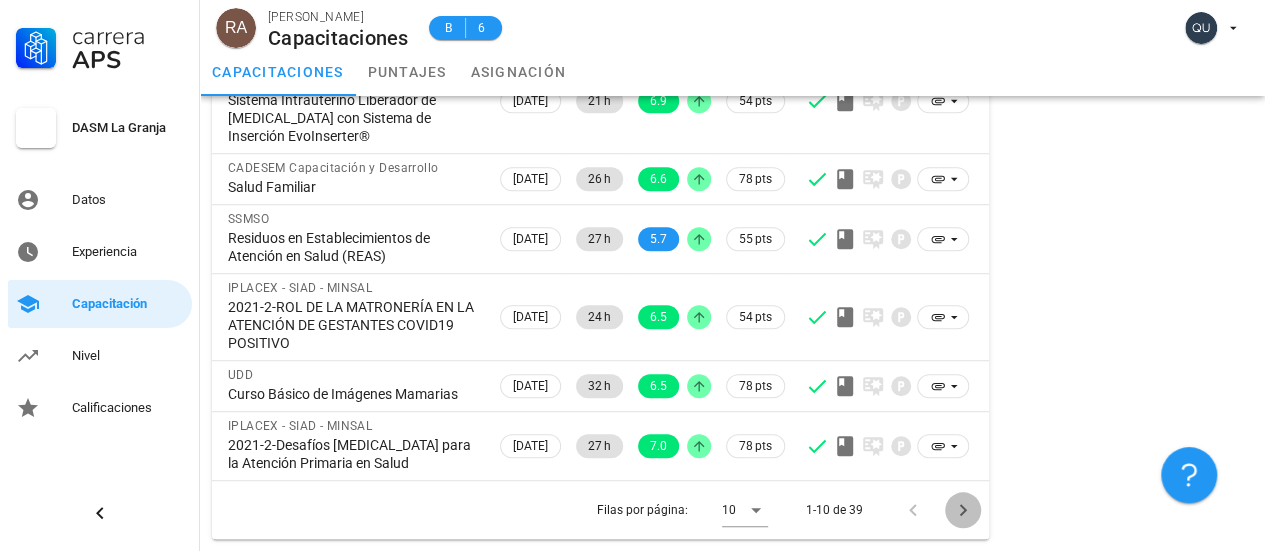 click 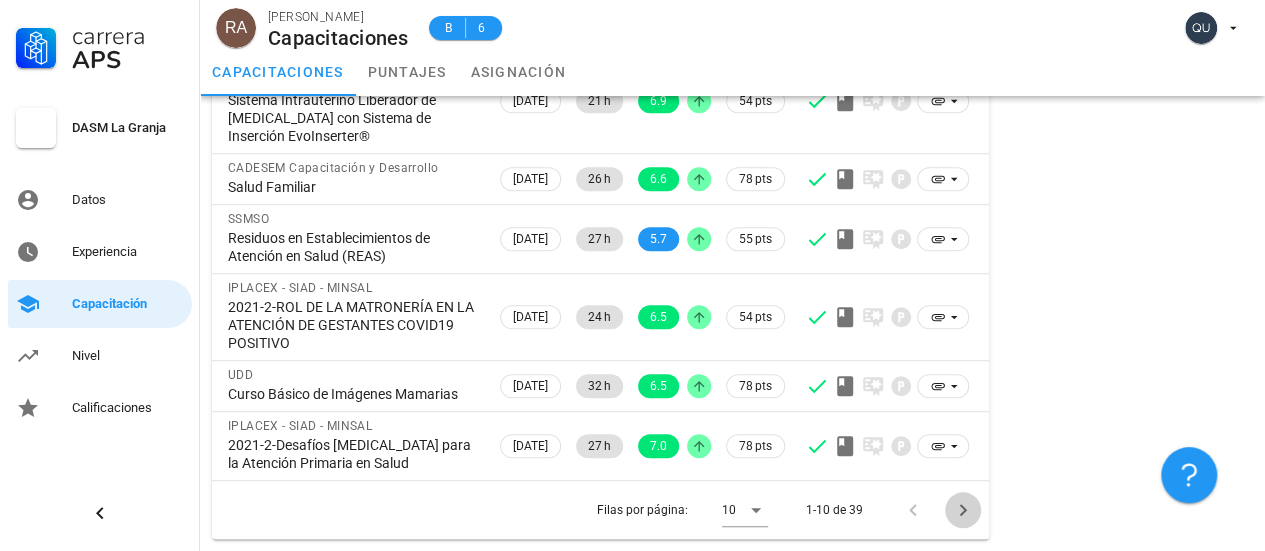 scroll, scrollTop: 565, scrollLeft: 0, axis: vertical 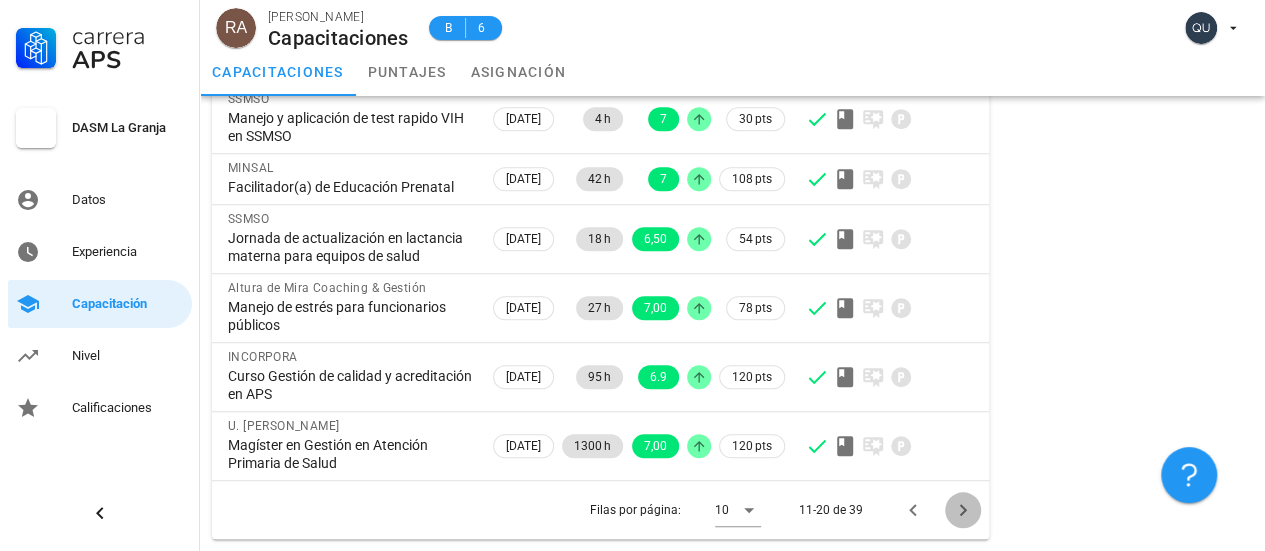 click 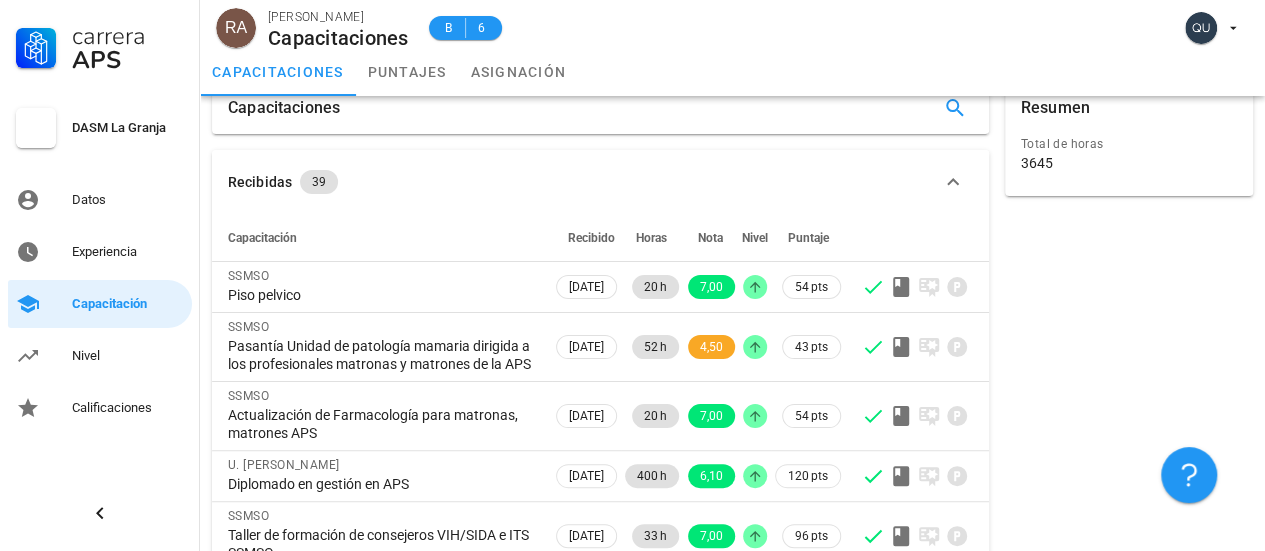 scroll, scrollTop: 0, scrollLeft: 0, axis: both 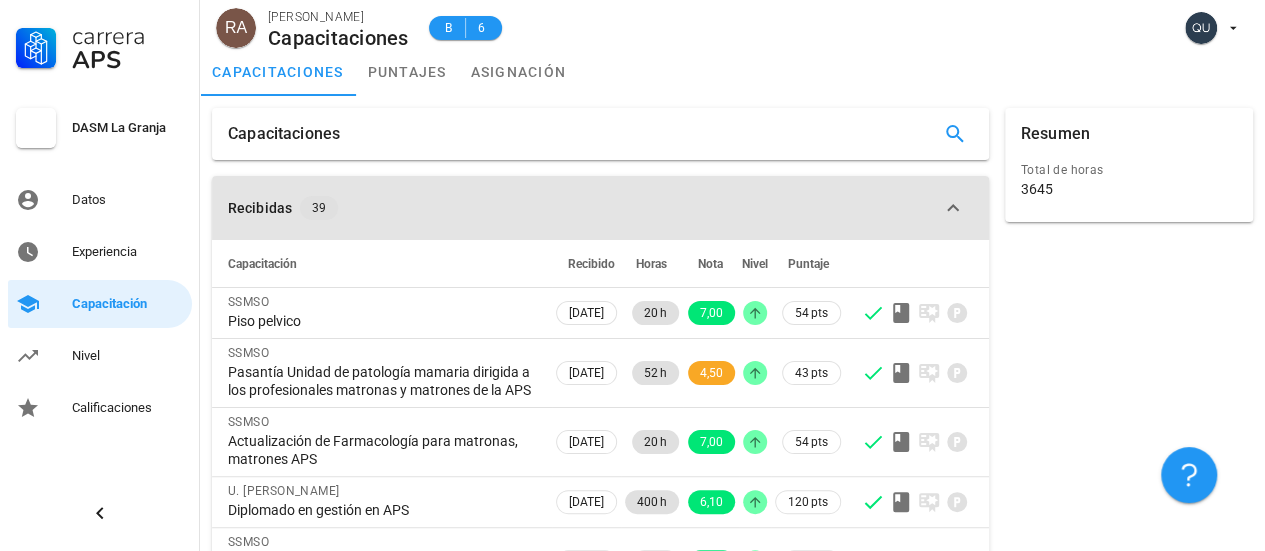 click 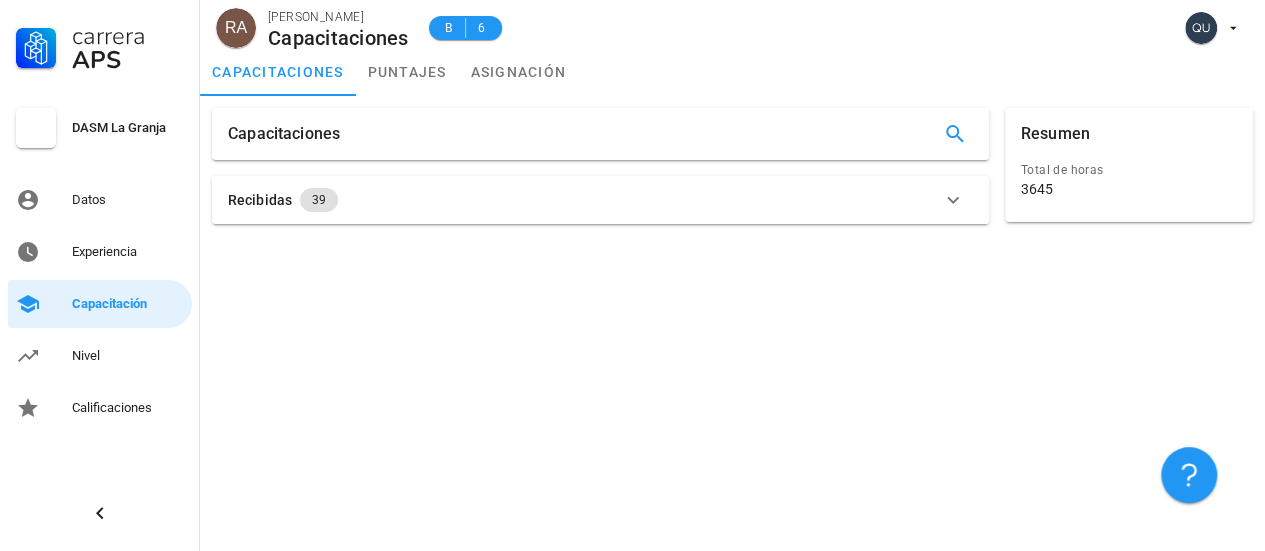 click 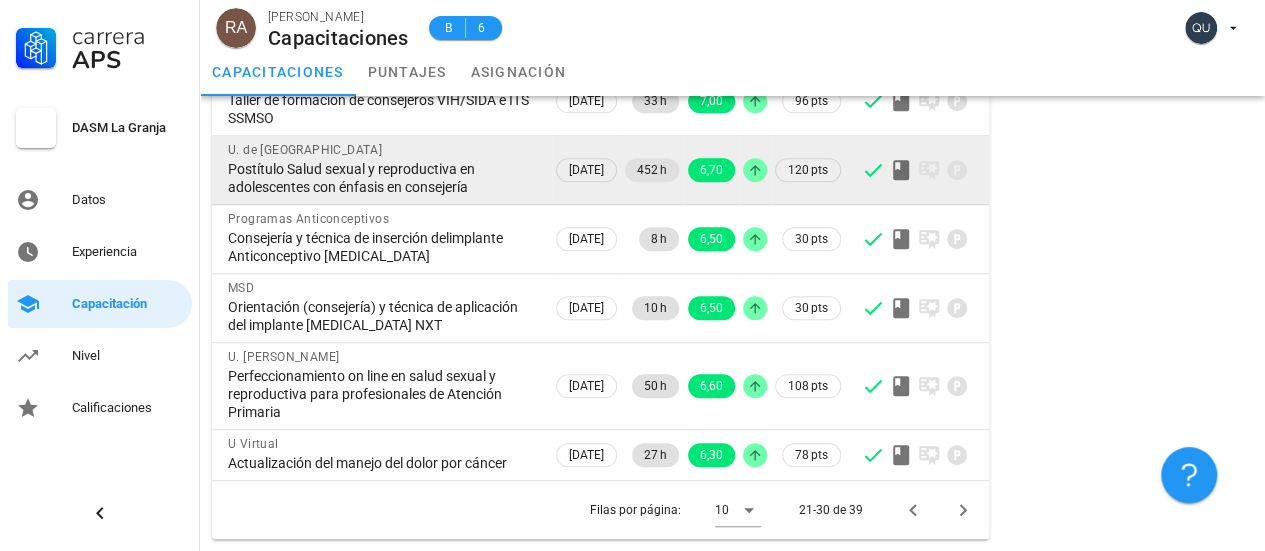scroll, scrollTop: 493, scrollLeft: 0, axis: vertical 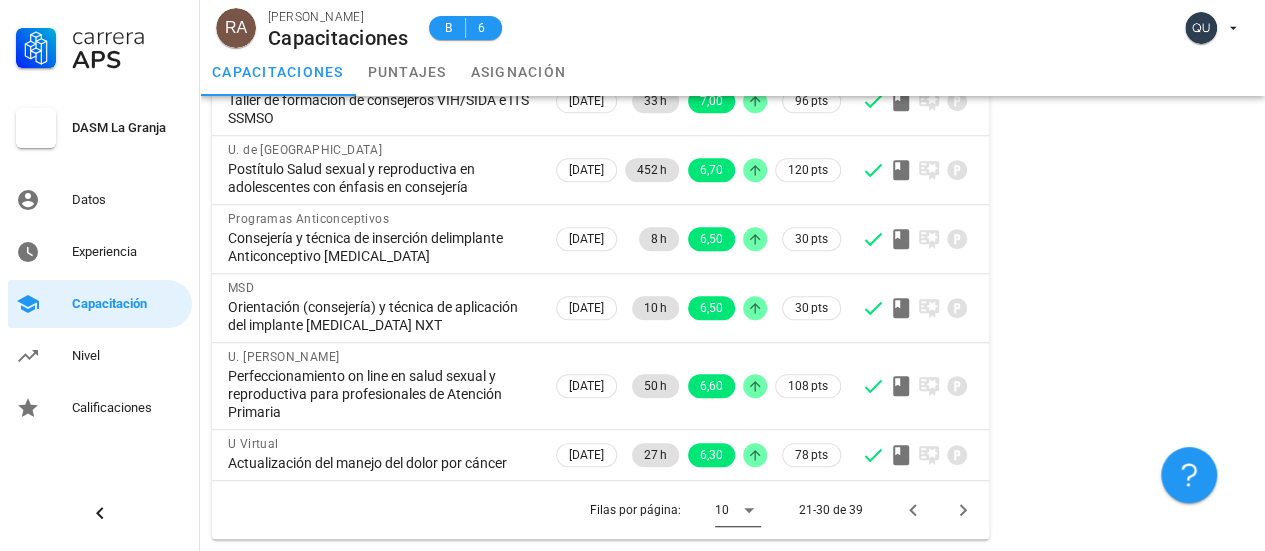click 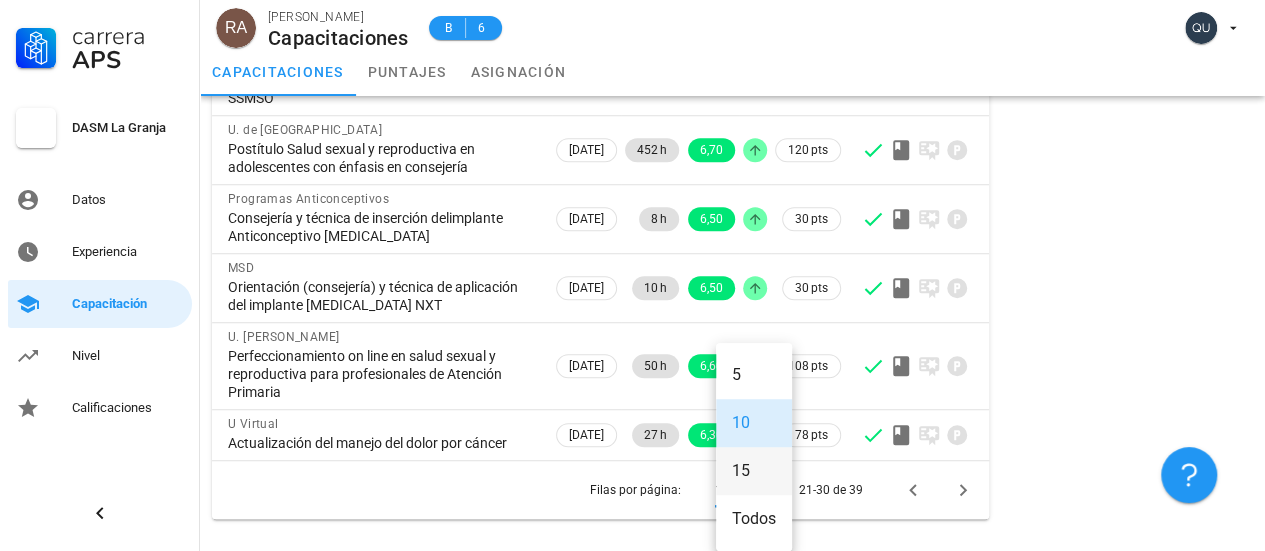 click on "15" at bounding box center [754, 470] 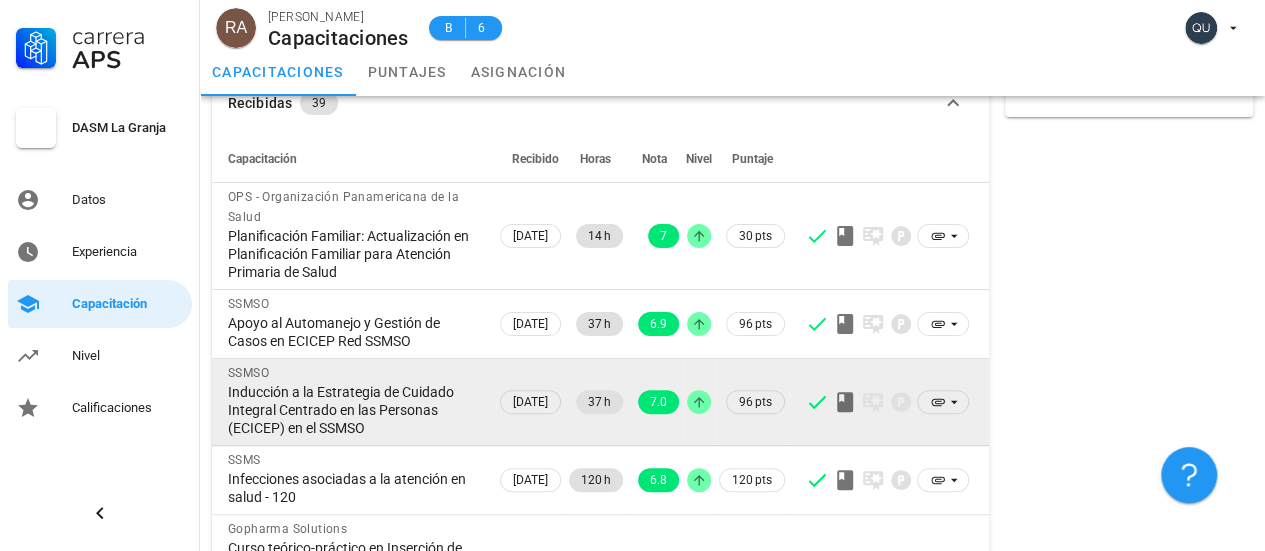 scroll, scrollTop: 0, scrollLeft: 0, axis: both 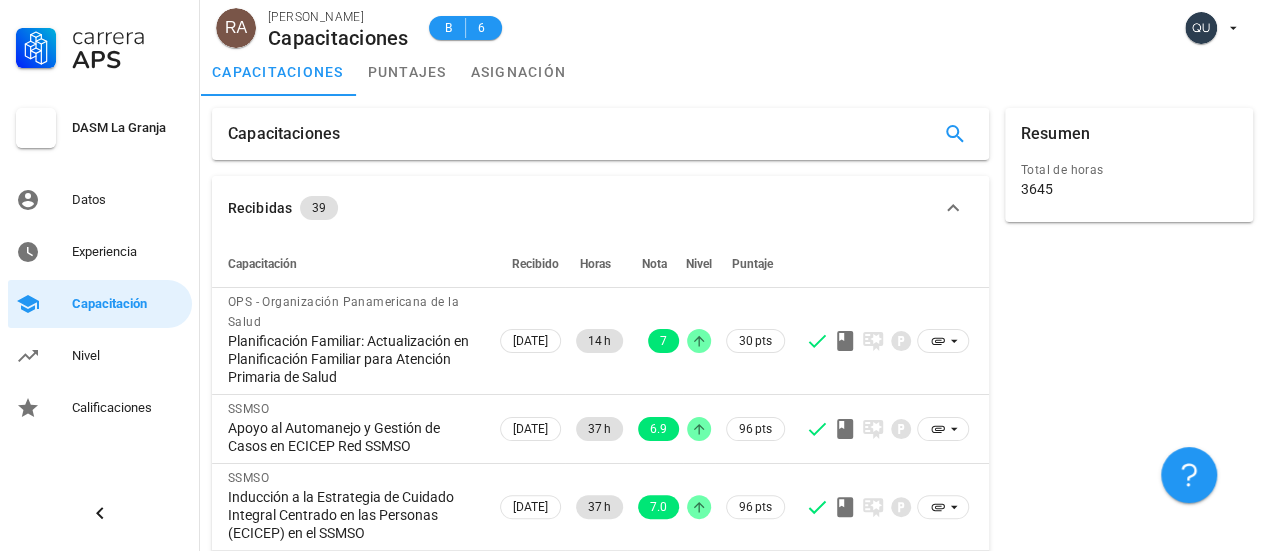 click on "Total de horas" at bounding box center [1129, 170] 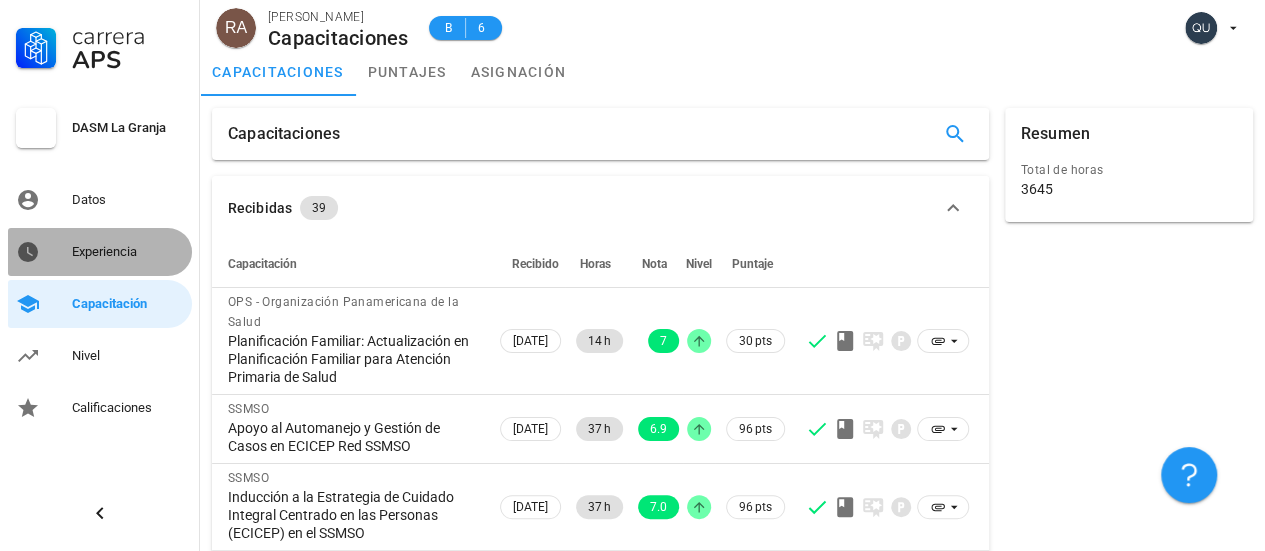 click on "Experiencia" at bounding box center (128, 252) 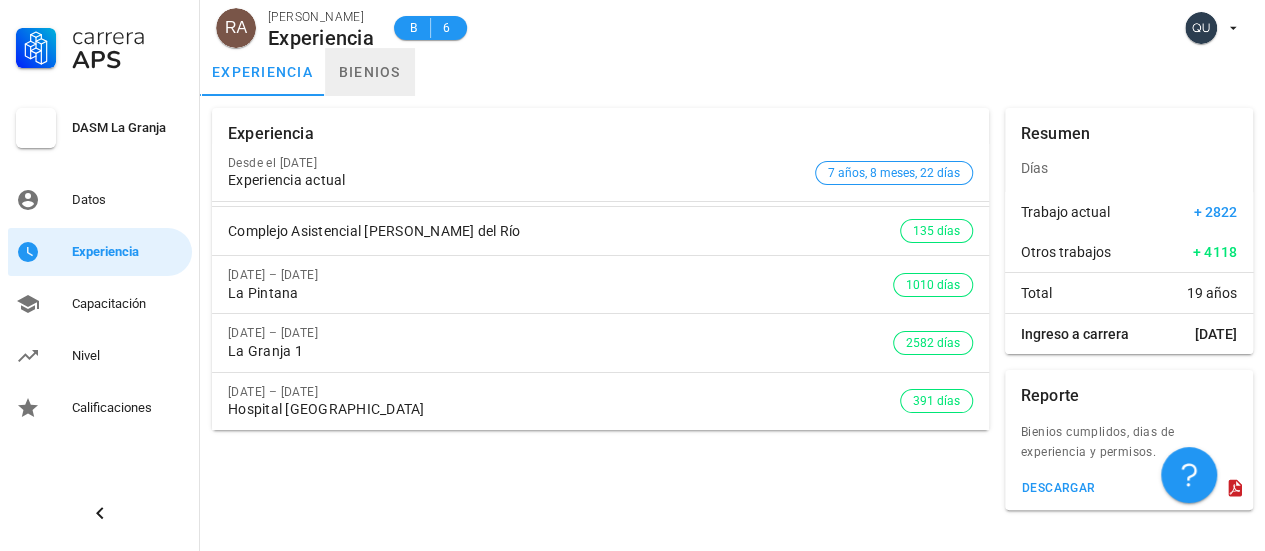 click on "bienios" at bounding box center [370, 72] 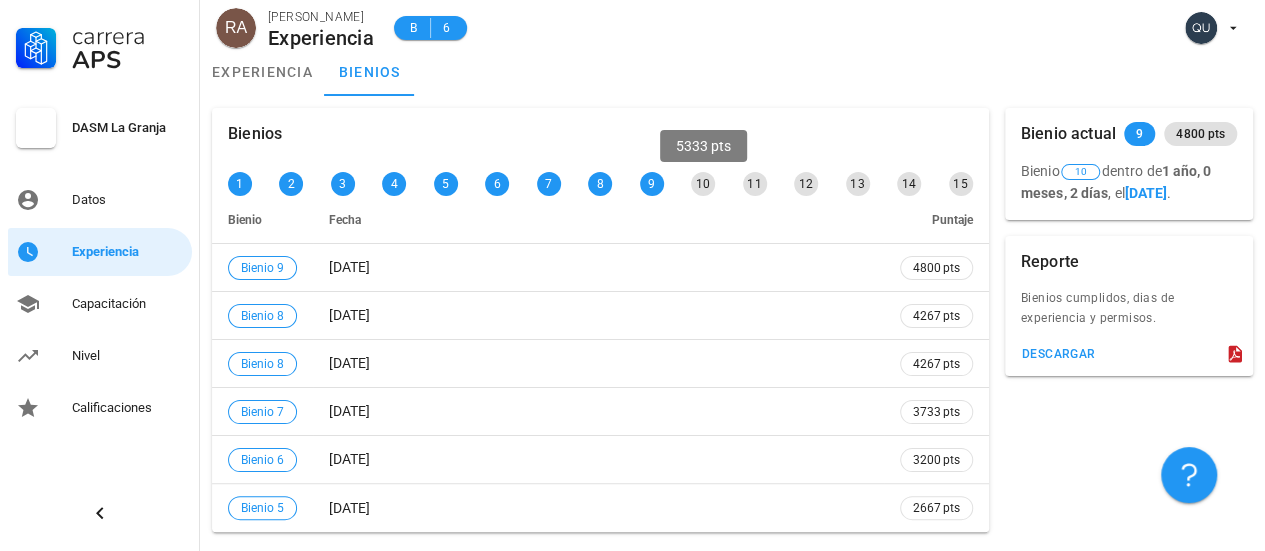 click on "10" at bounding box center [703, 184] 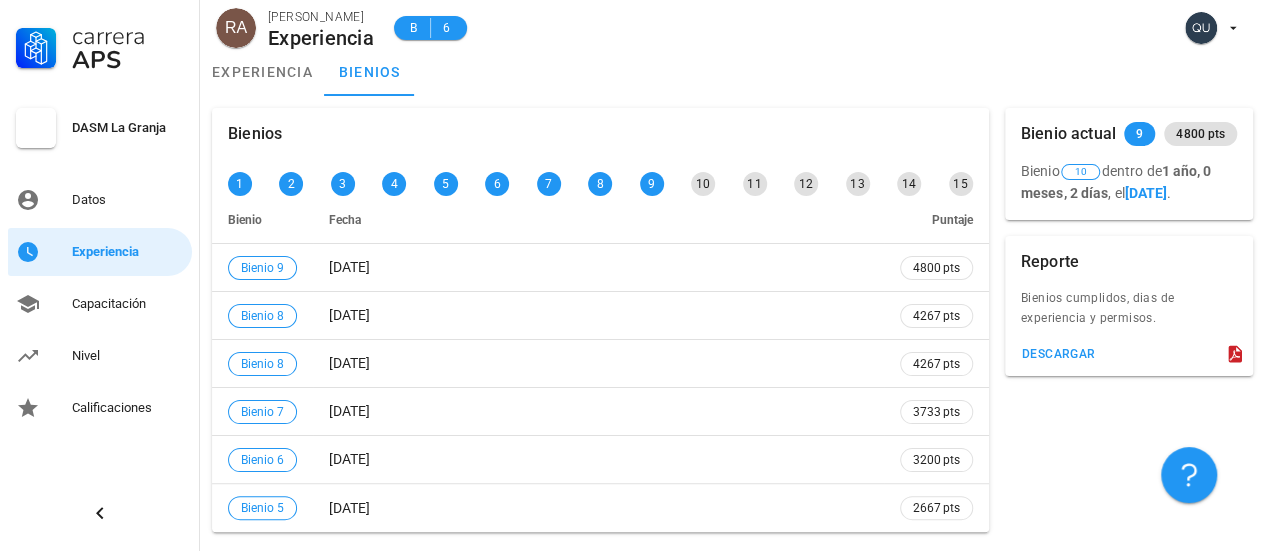 click on "DASM La Granja" at bounding box center (128, 128) 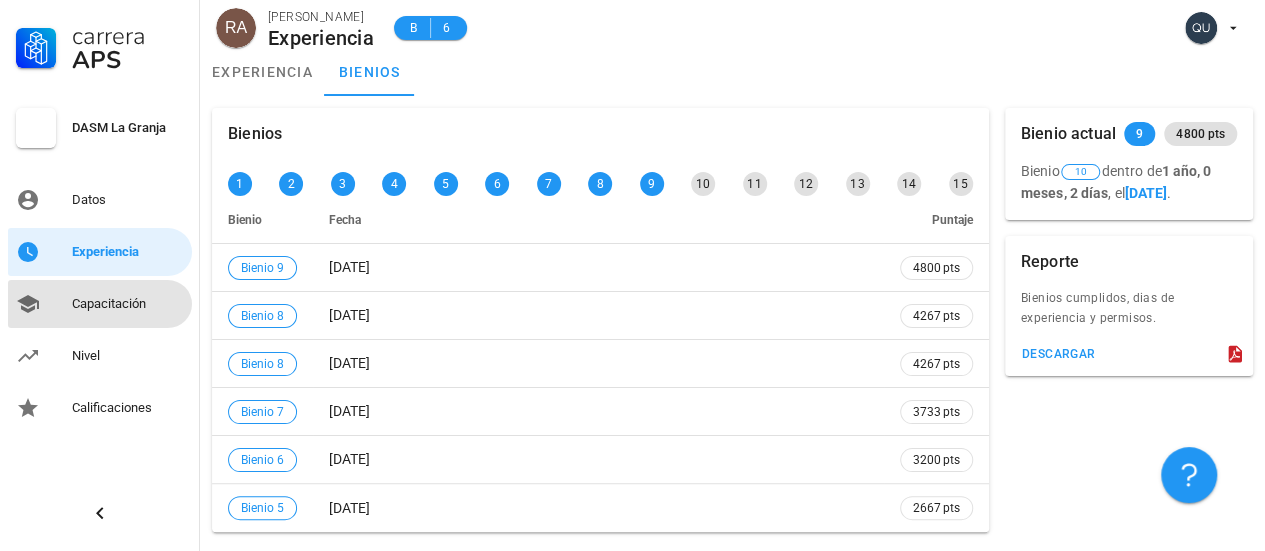 click on "Capacitación" at bounding box center (128, 304) 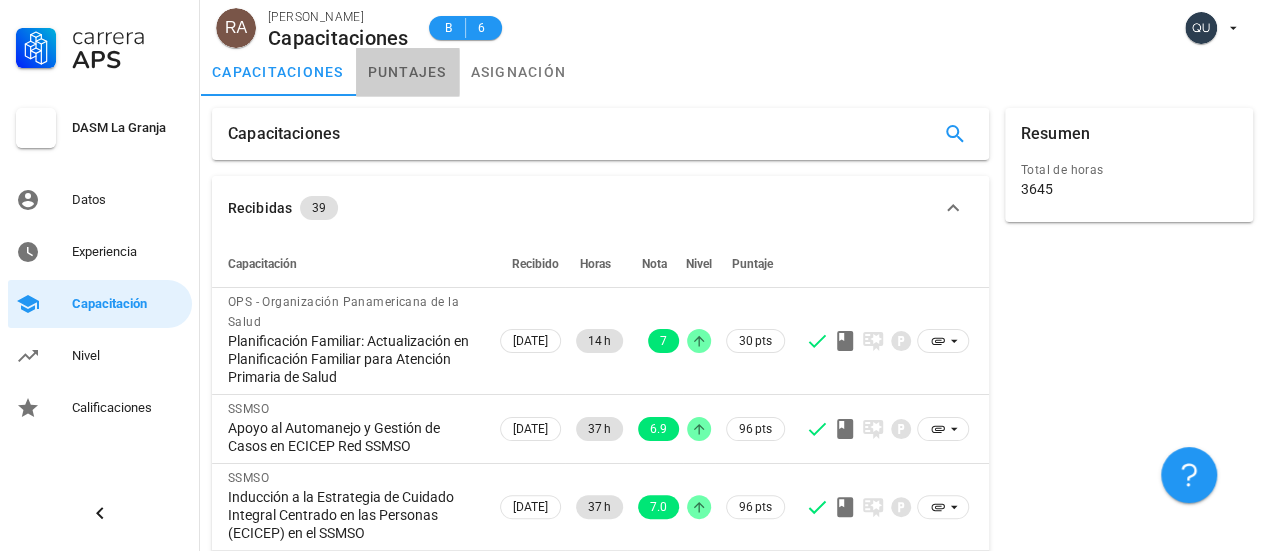 click on "puntajes" at bounding box center [407, 72] 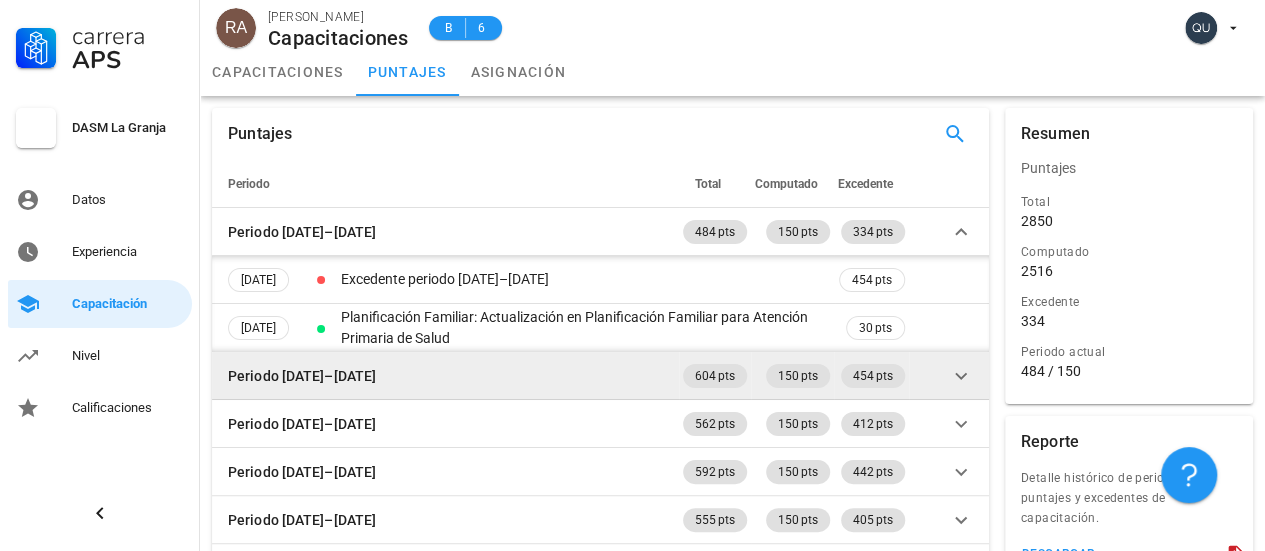 scroll, scrollTop: 0, scrollLeft: 0, axis: both 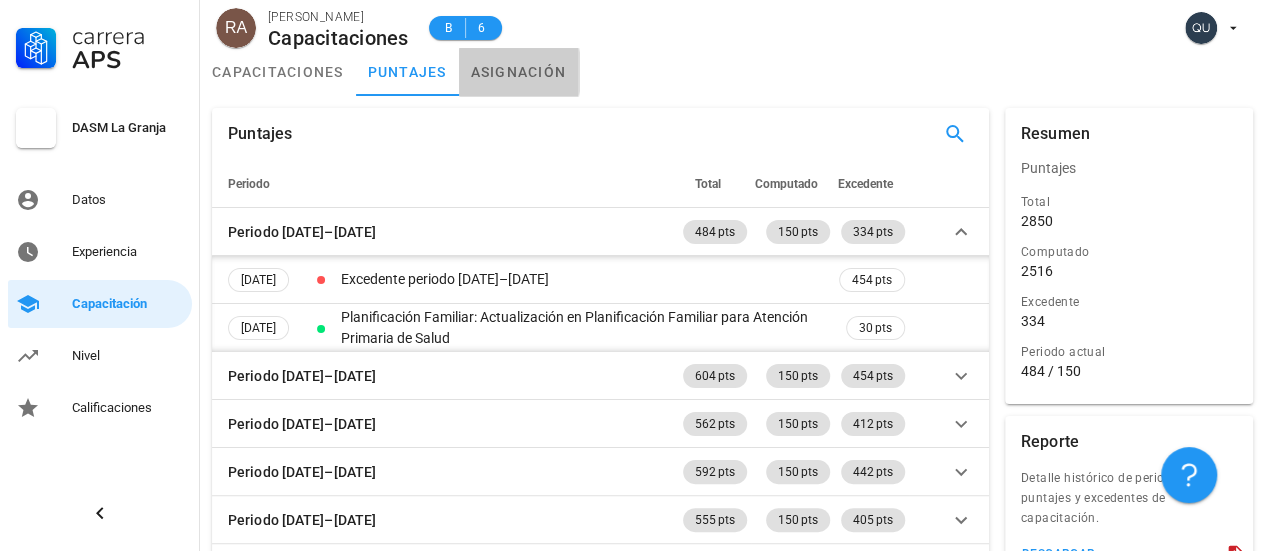 click on "asignación" at bounding box center (519, 72) 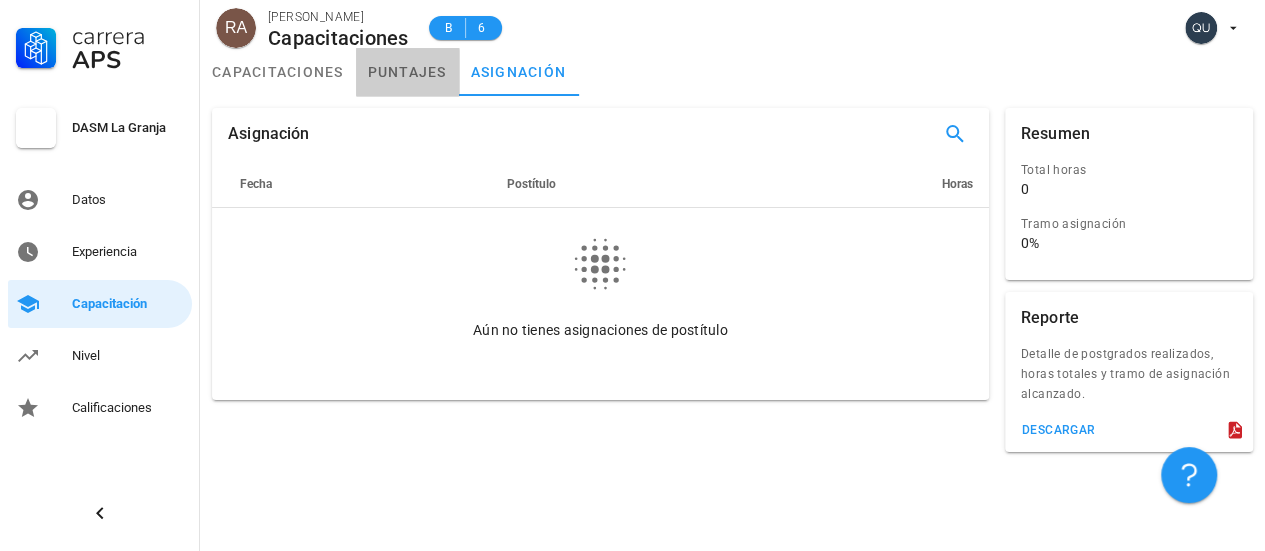 click on "puntajes" at bounding box center [407, 72] 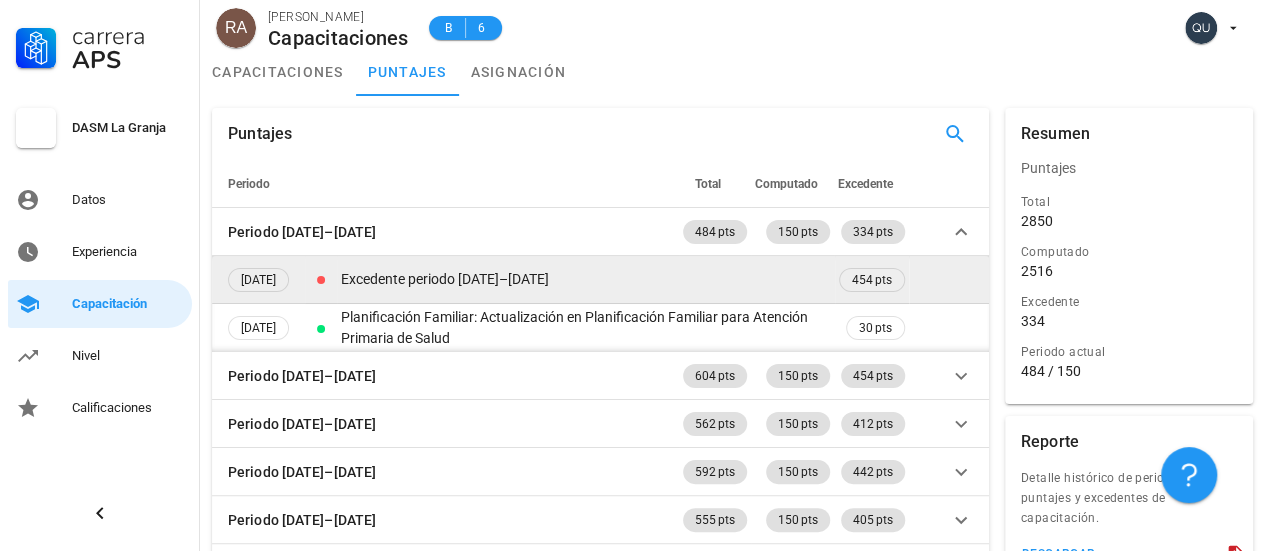 click at bounding box center [321, 280] 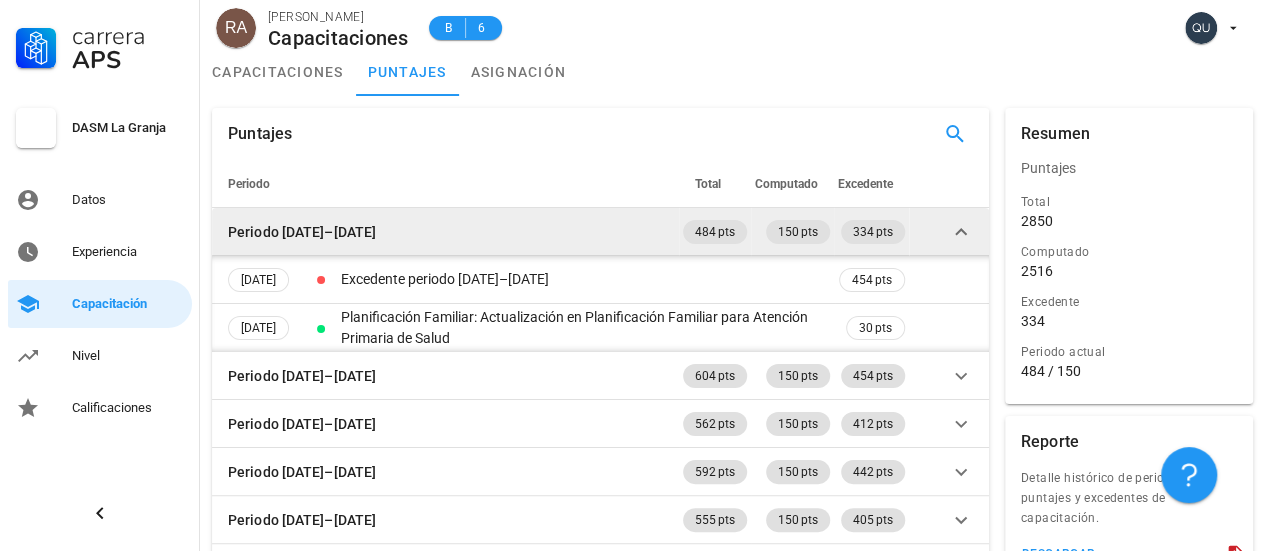 click 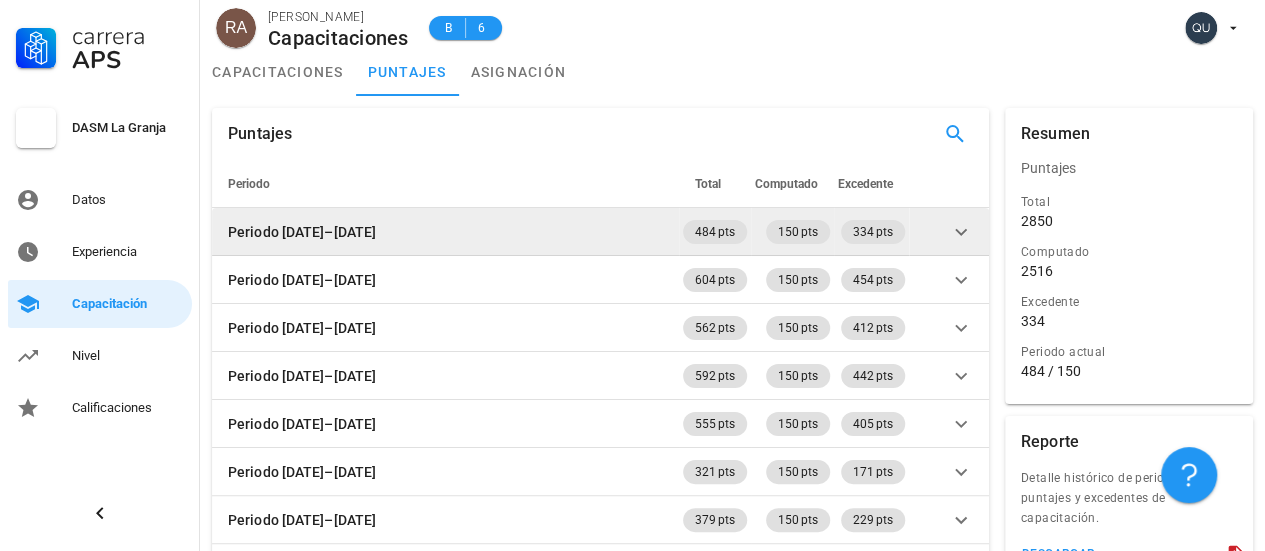 click 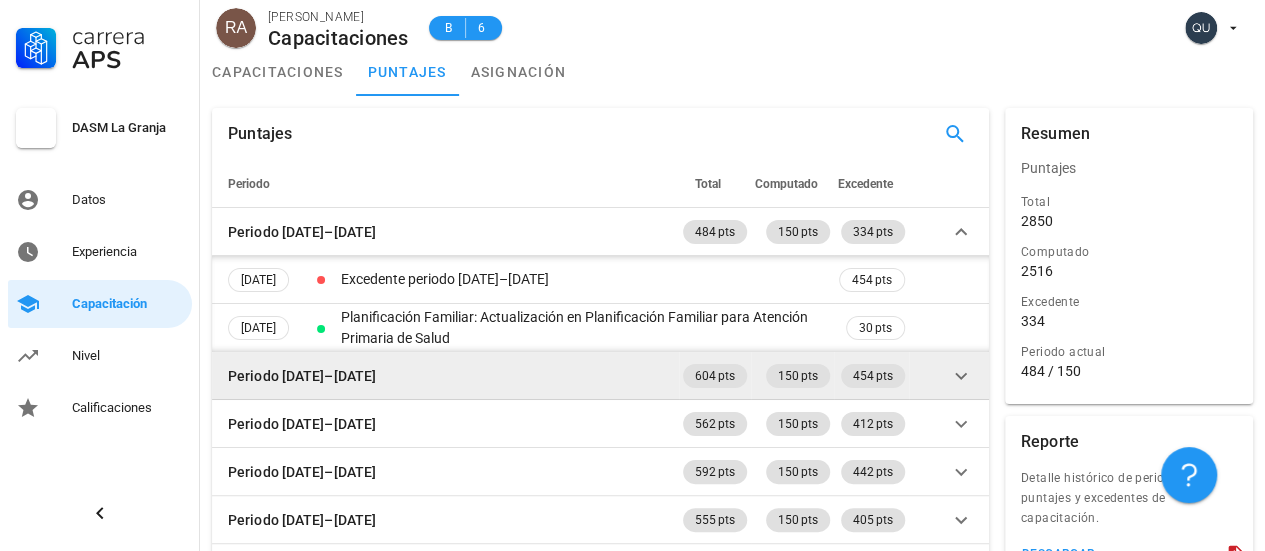 click 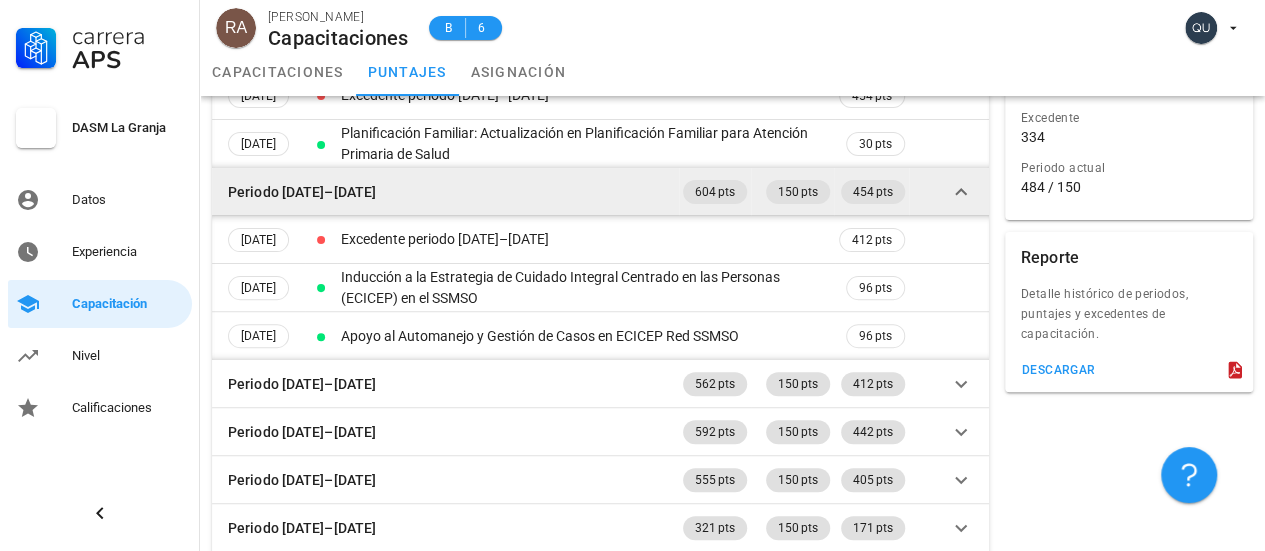 scroll, scrollTop: 300, scrollLeft: 0, axis: vertical 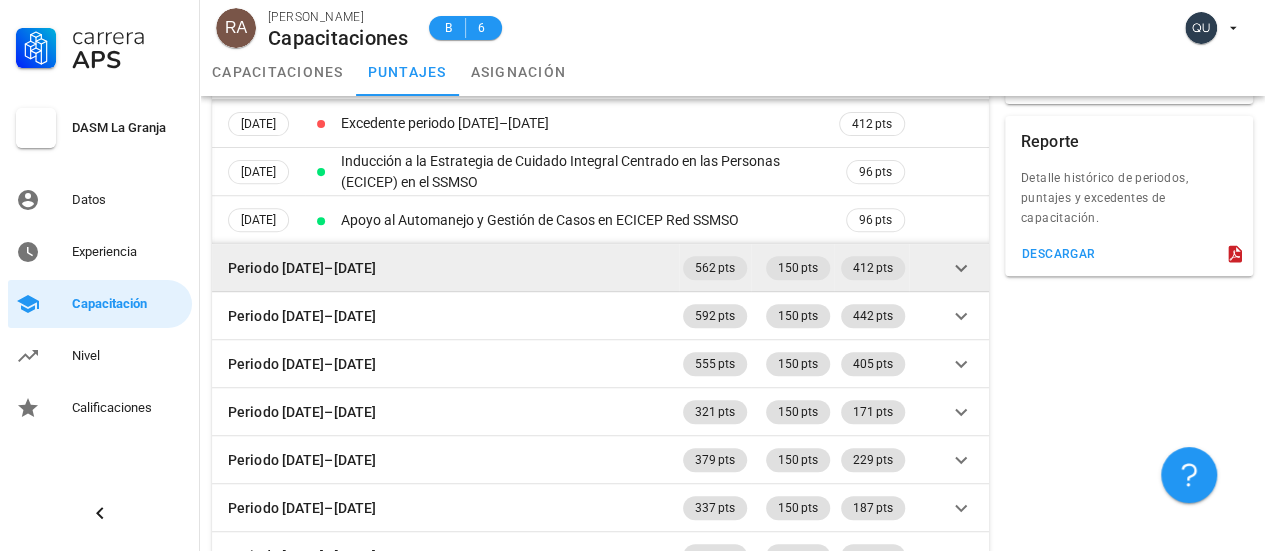 click 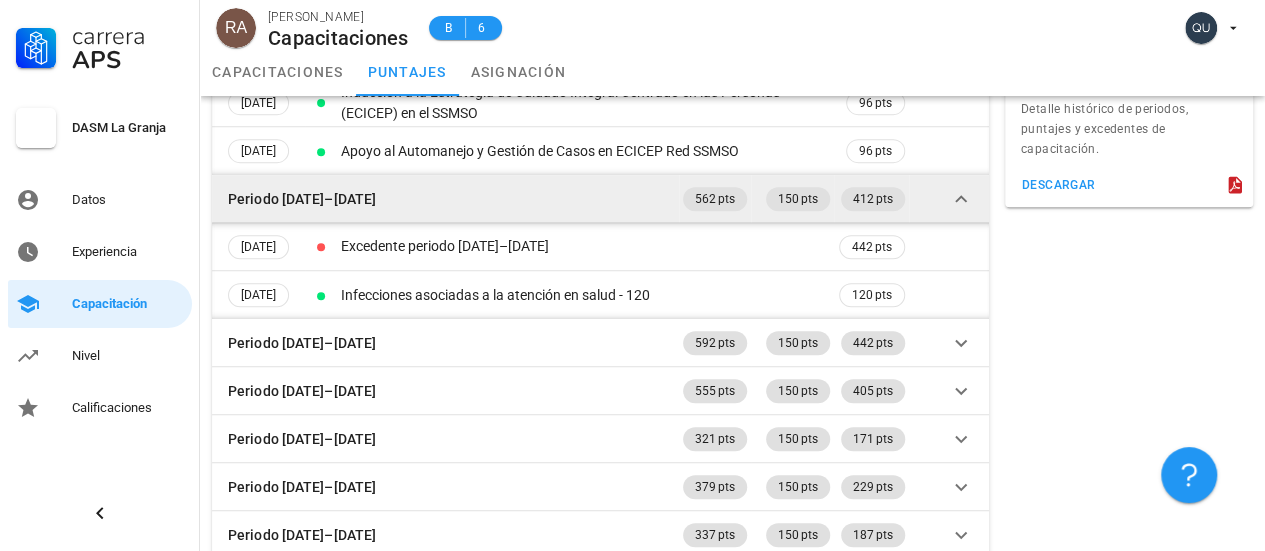 scroll, scrollTop: 400, scrollLeft: 0, axis: vertical 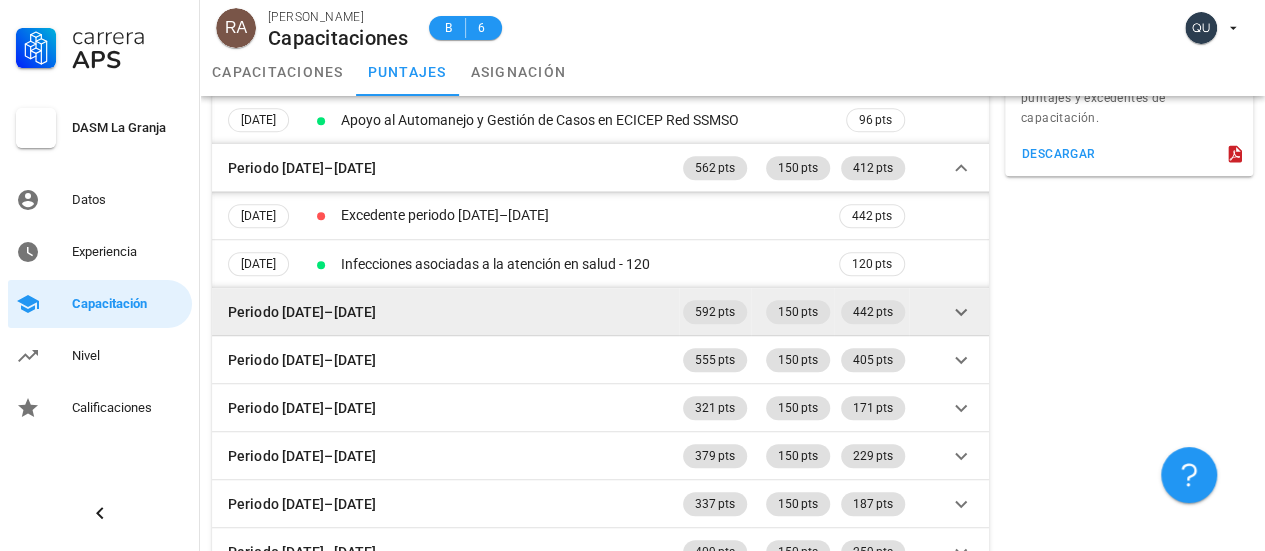click 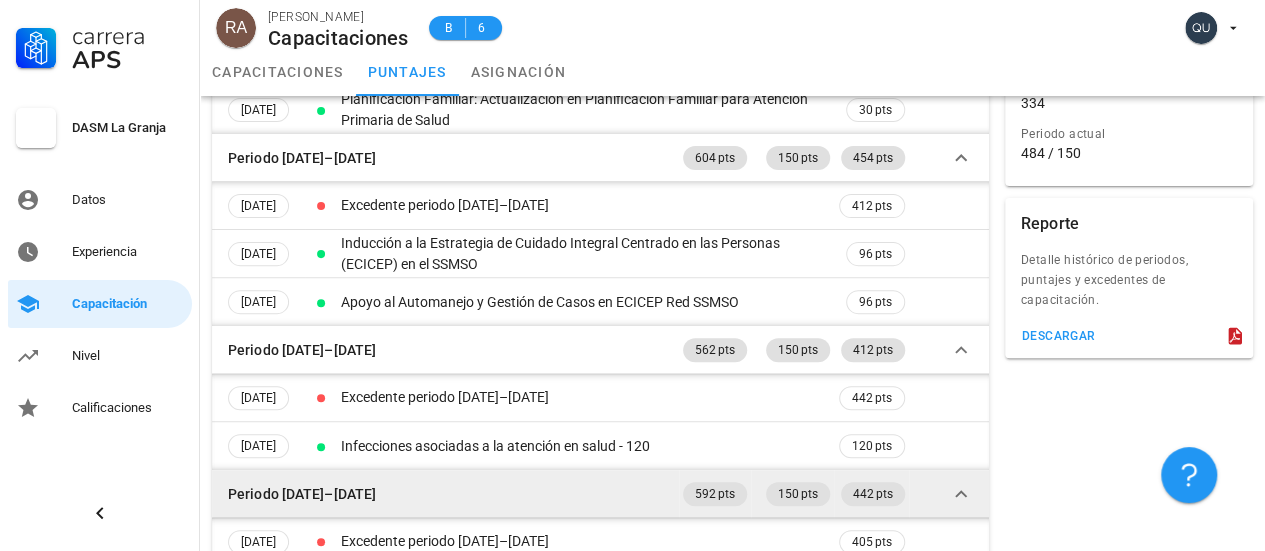 scroll, scrollTop: 0, scrollLeft: 0, axis: both 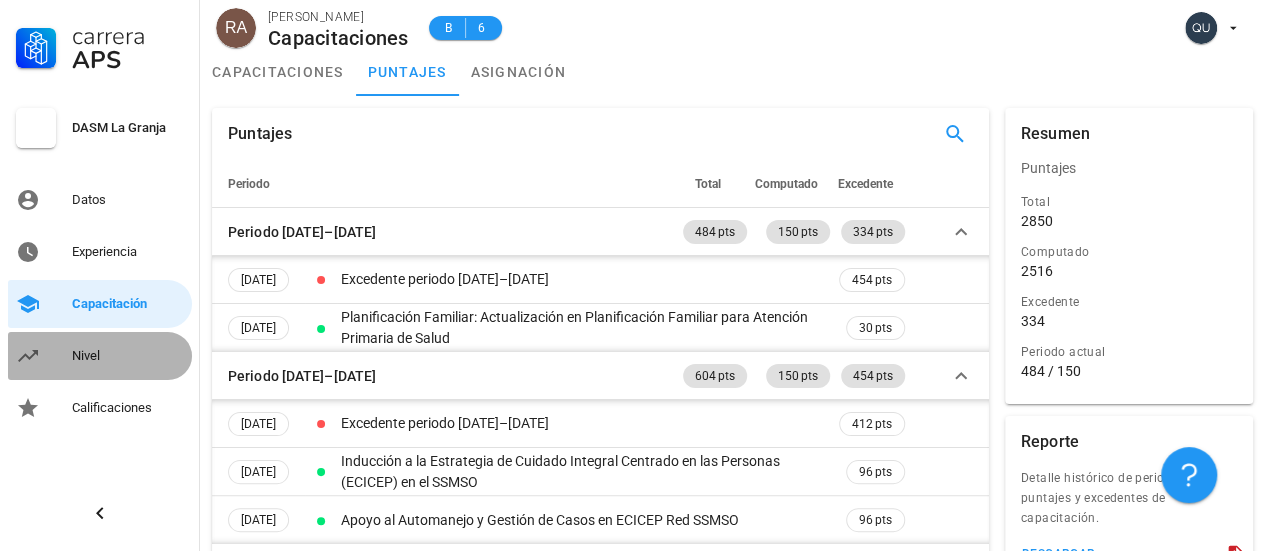 click on "Nivel" at bounding box center (128, 356) 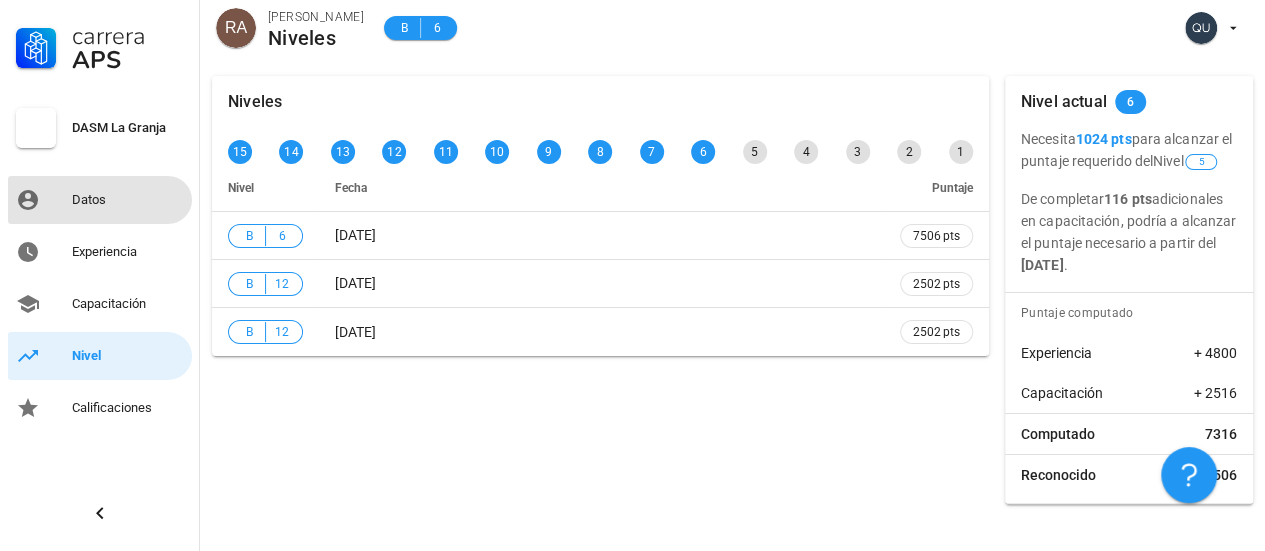 click on "Datos" at bounding box center [128, 200] 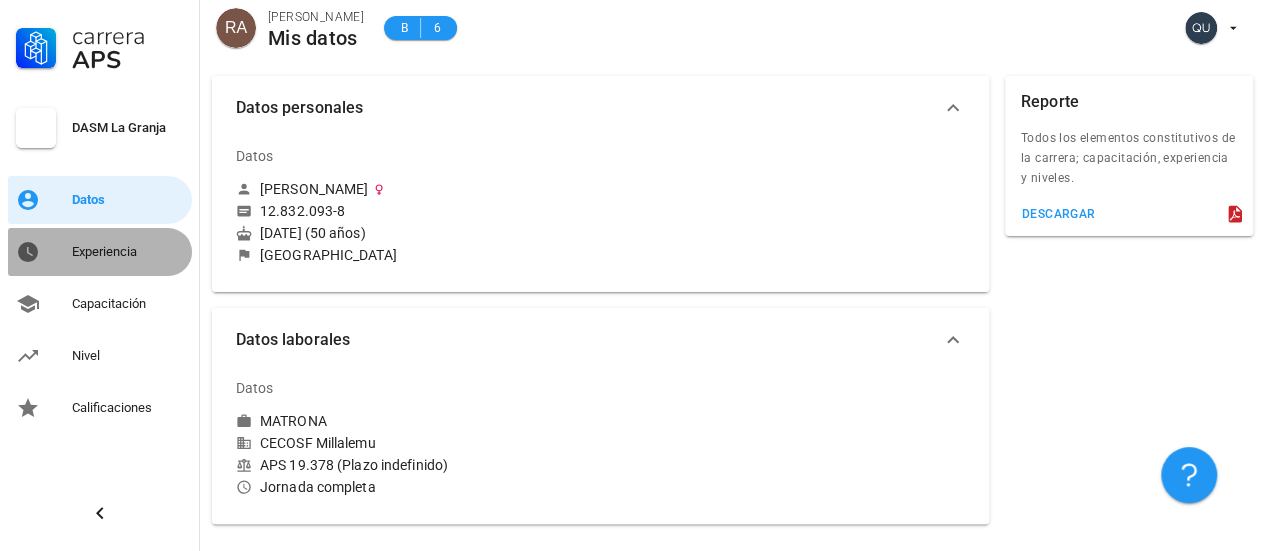 click on "Experiencia" at bounding box center [128, 252] 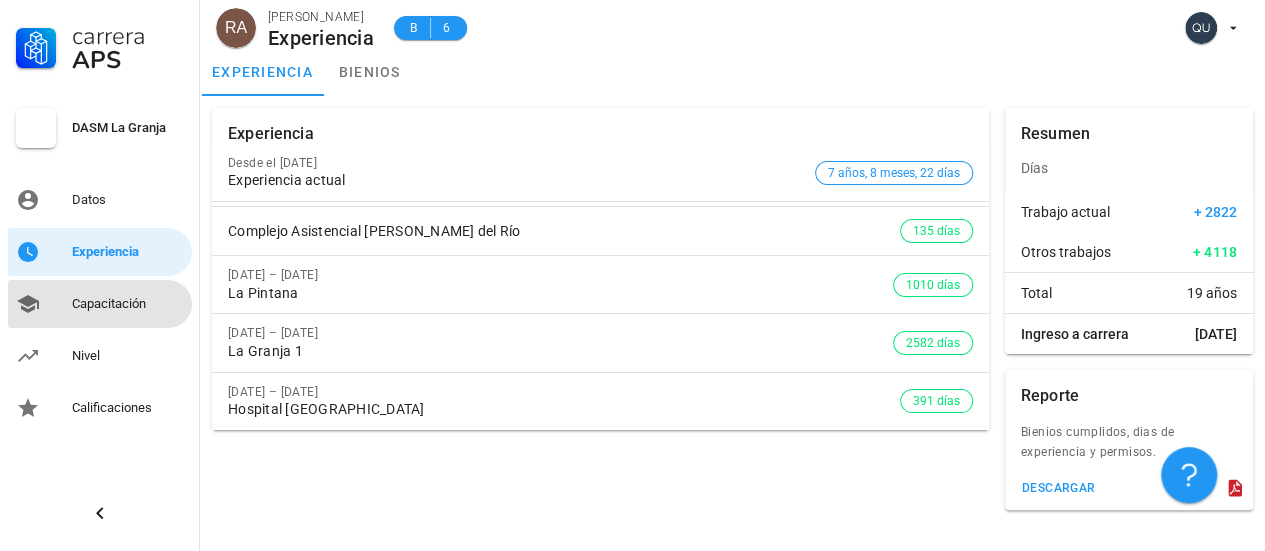 click on "Capacitación" at bounding box center [128, 304] 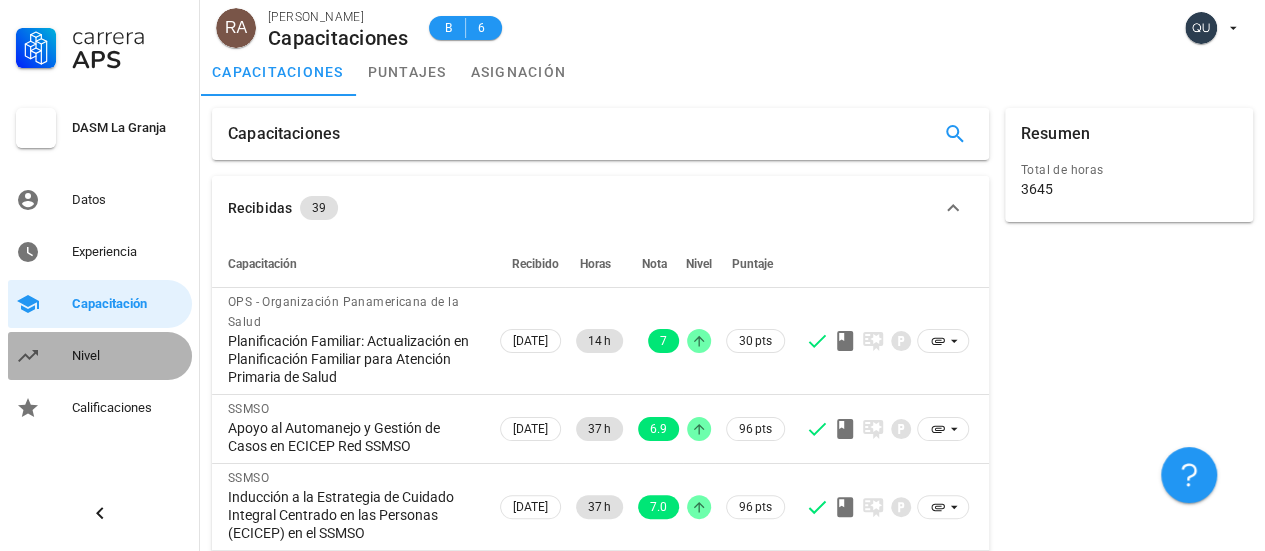 click on "Nivel" at bounding box center [128, 356] 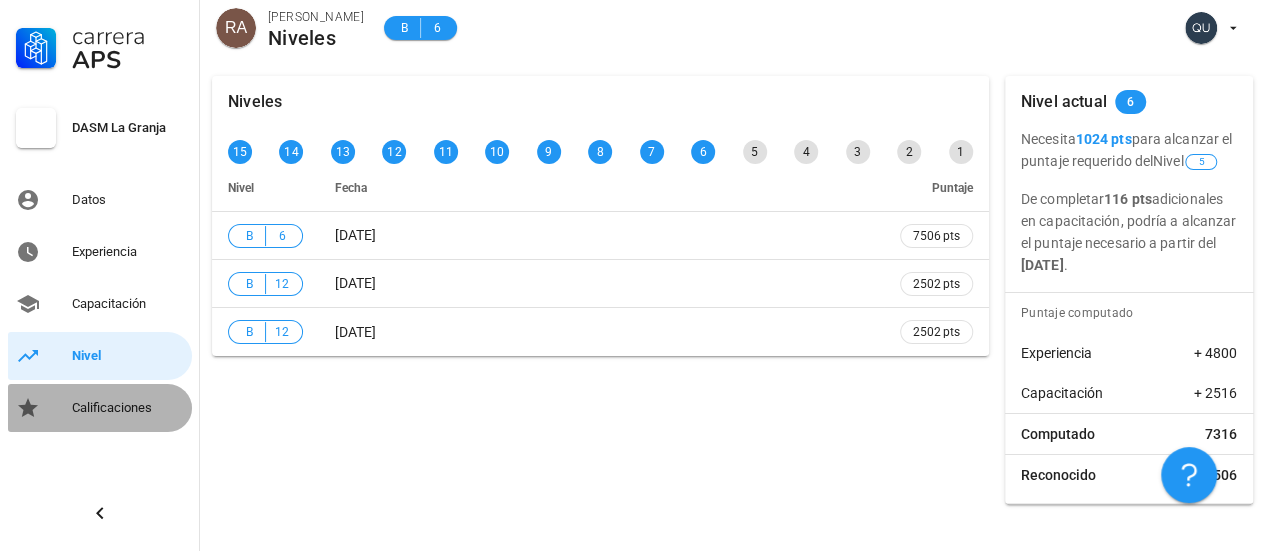 click on "Calificaciones" at bounding box center (128, 408) 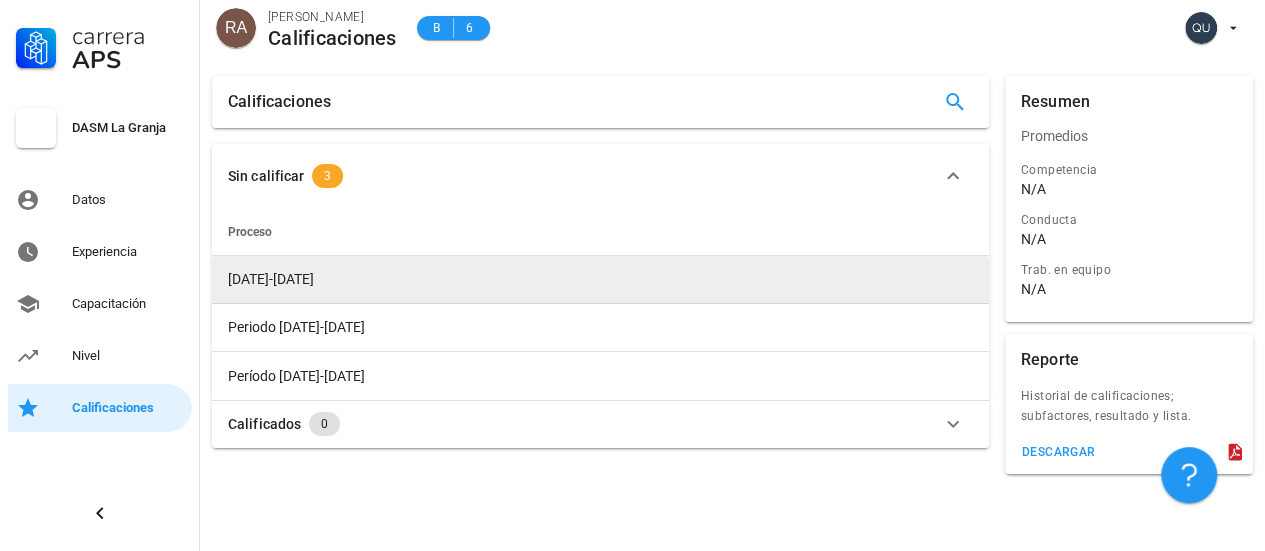 click on "[DATE]-[DATE]" at bounding box center [271, 279] 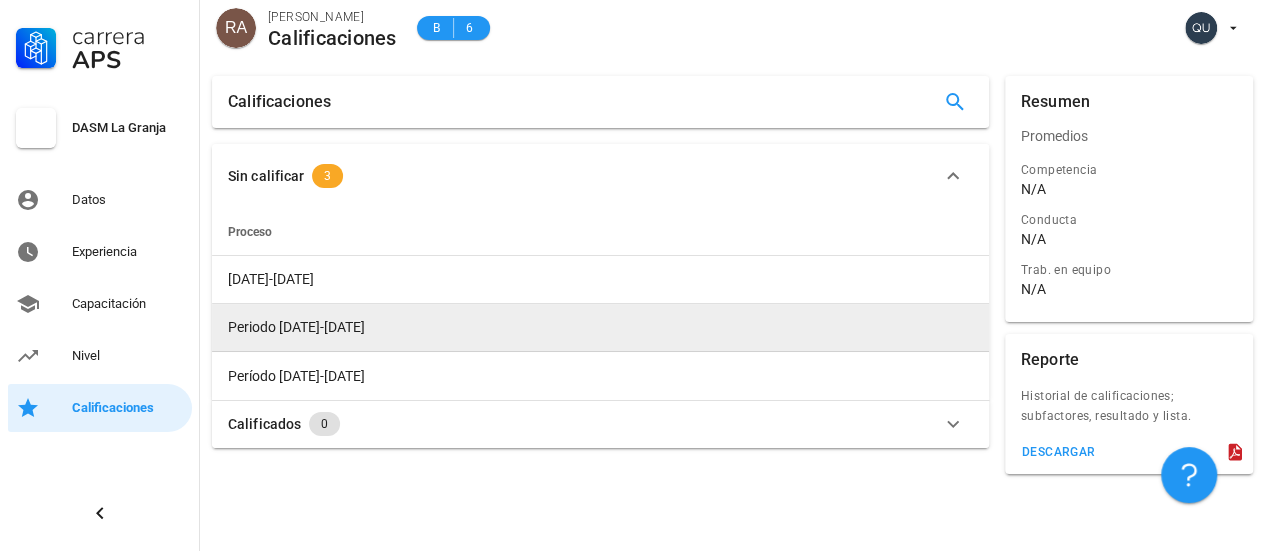 click on "Periodo [DATE]-[DATE]" at bounding box center (296, 327) 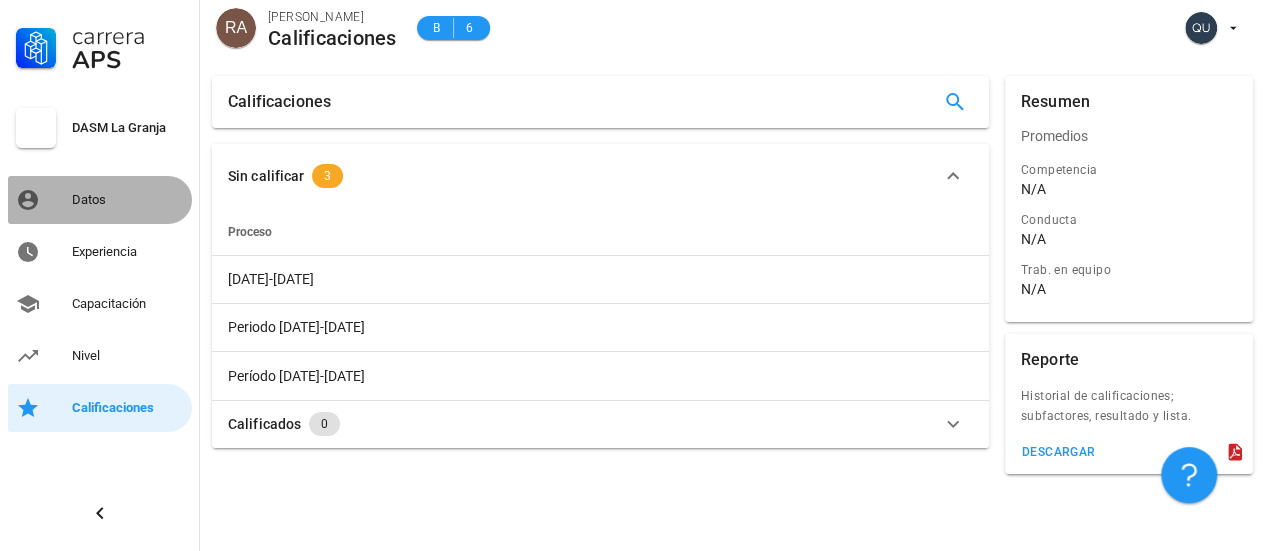 click on "Datos" at bounding box center (128, 200) 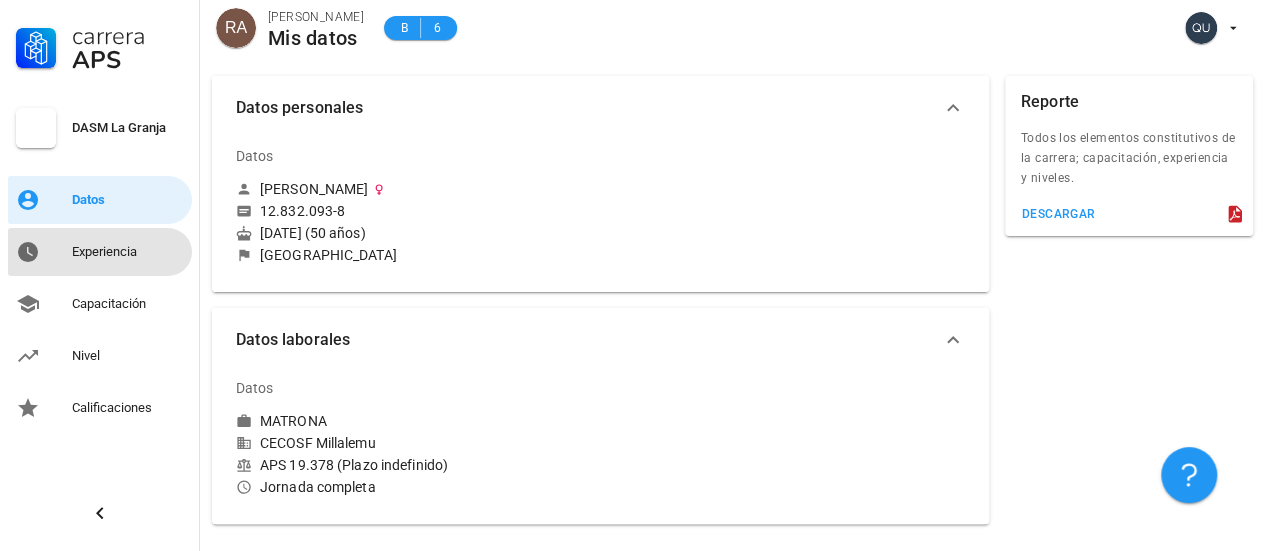 click on "Experiencia" at bounding box center [128, 252] 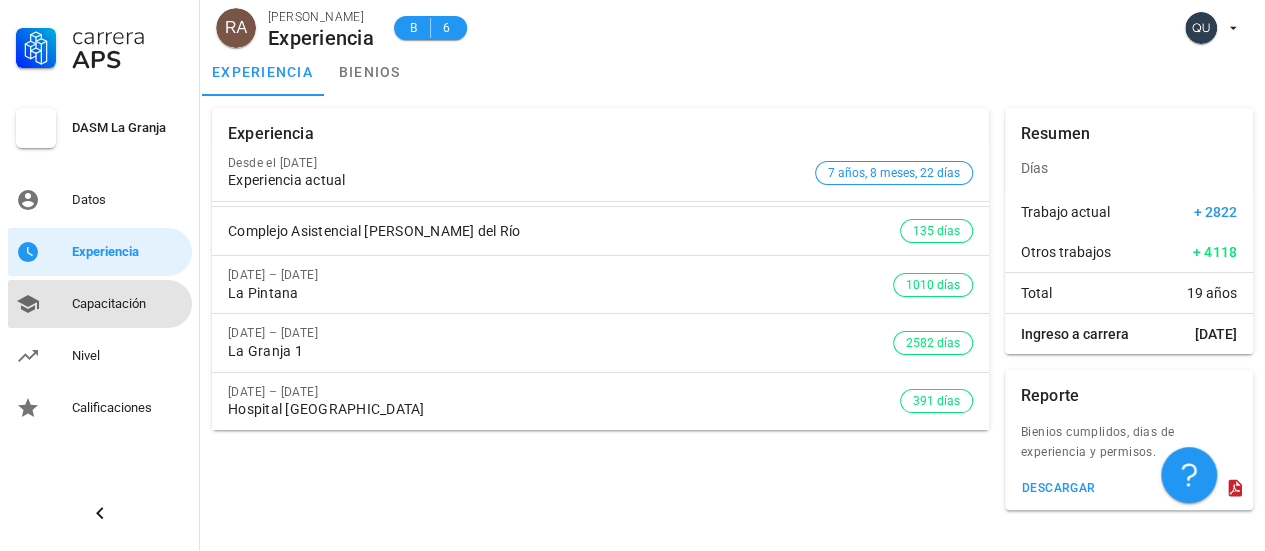 click on "Capacitación" at bounding box center [128, 304] 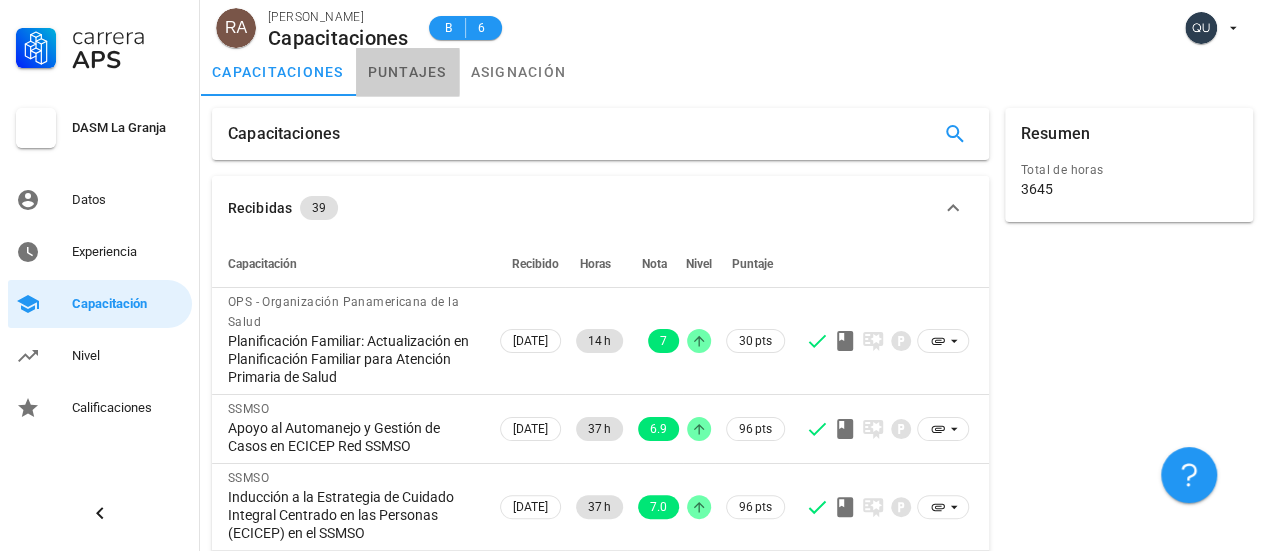 click on "puntajes" at bounding box center (407, 72) 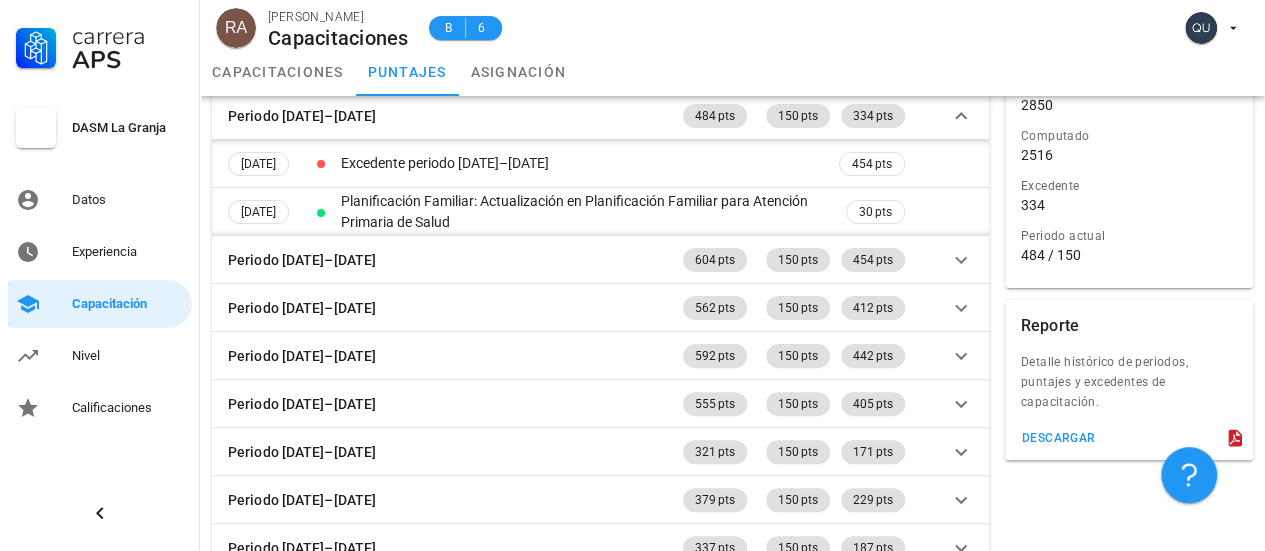 scroll, scrollTop: 0, scrollLeft: 0, axis: both 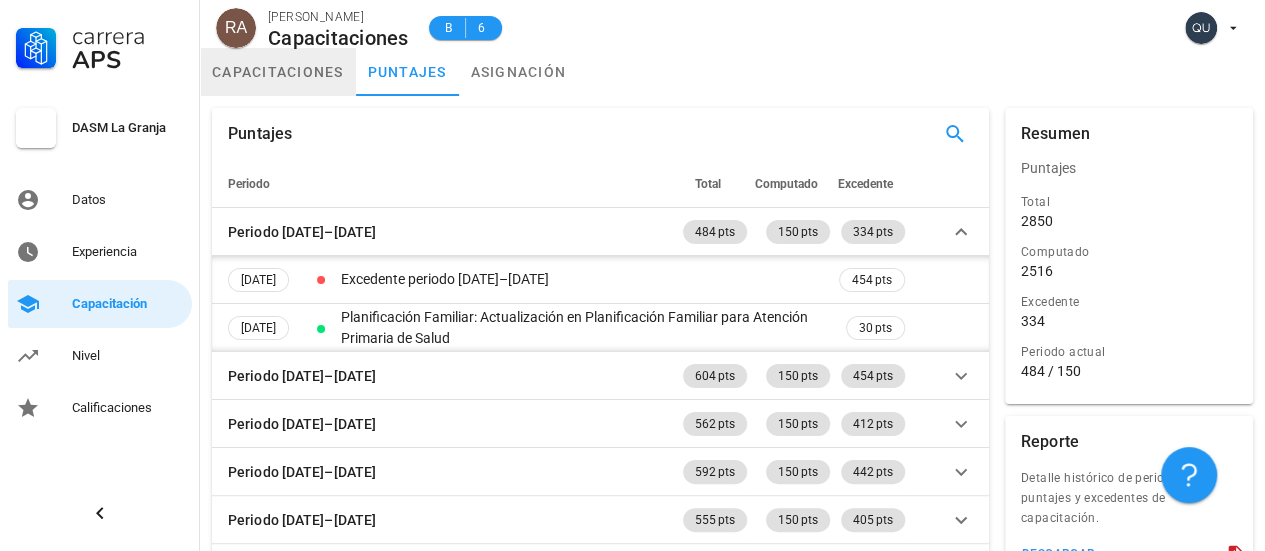click on "capacitaciones" at bounding box center (278, 72) 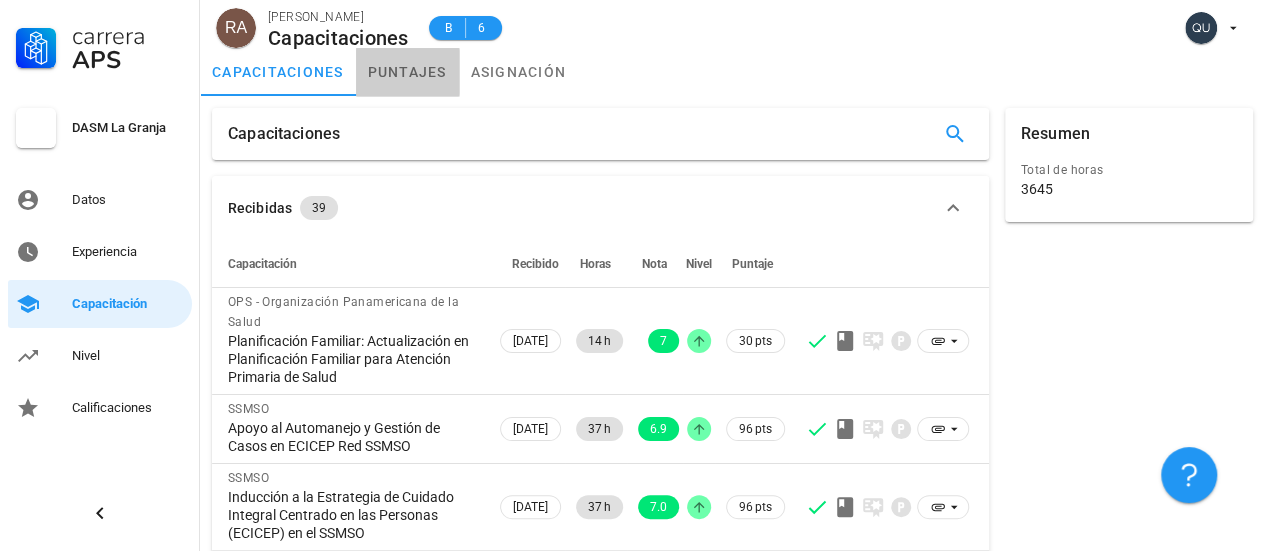 click on "puntajes" at bounding box center (407, 72) 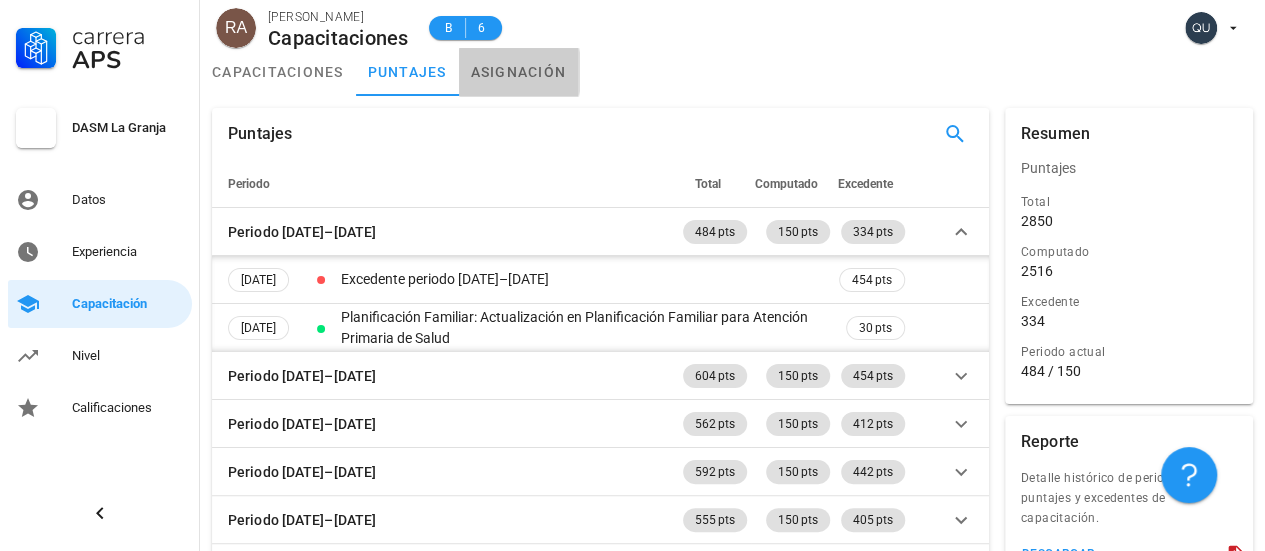 click on "asignación" at bounding box center [519, 72] 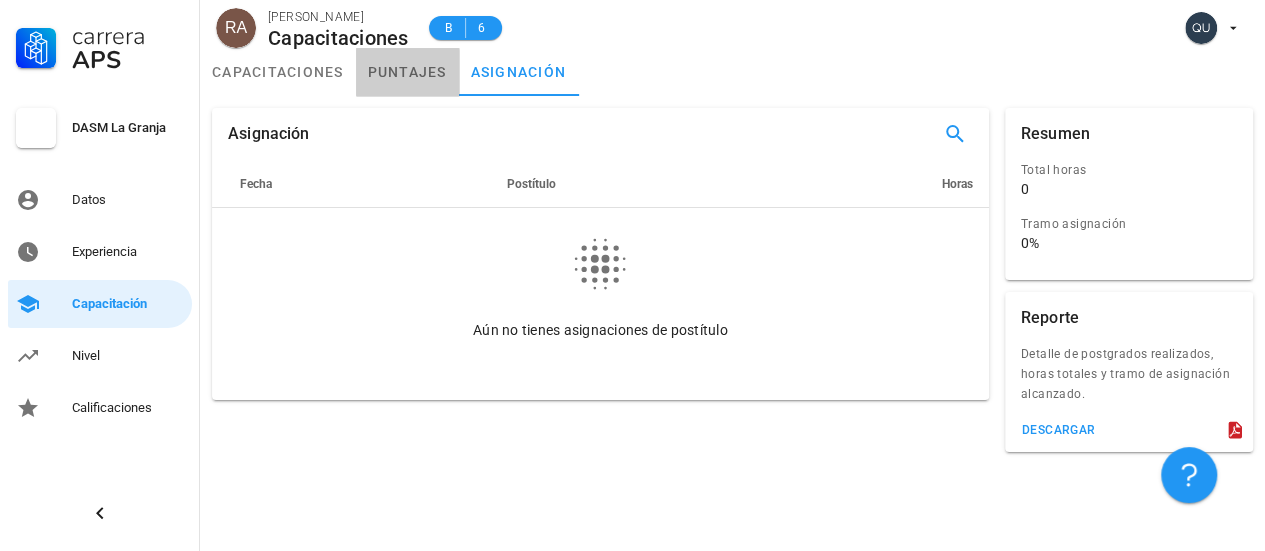 click on "puntajes" at bounding box center [407, 72] 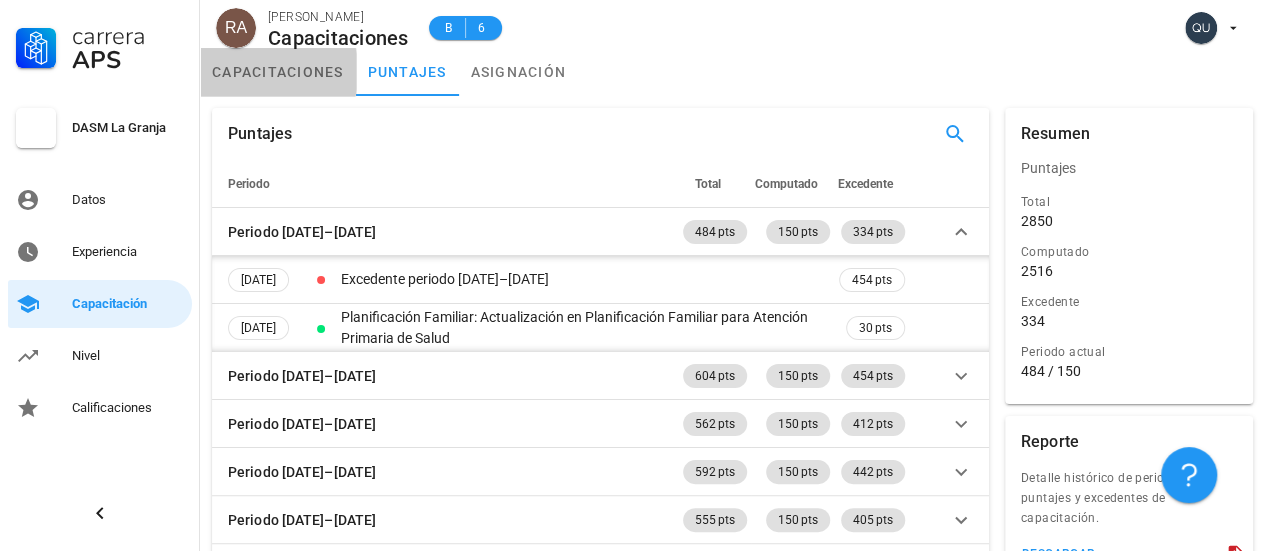 click on "capacitaciones" at bounding box center (278, 72) 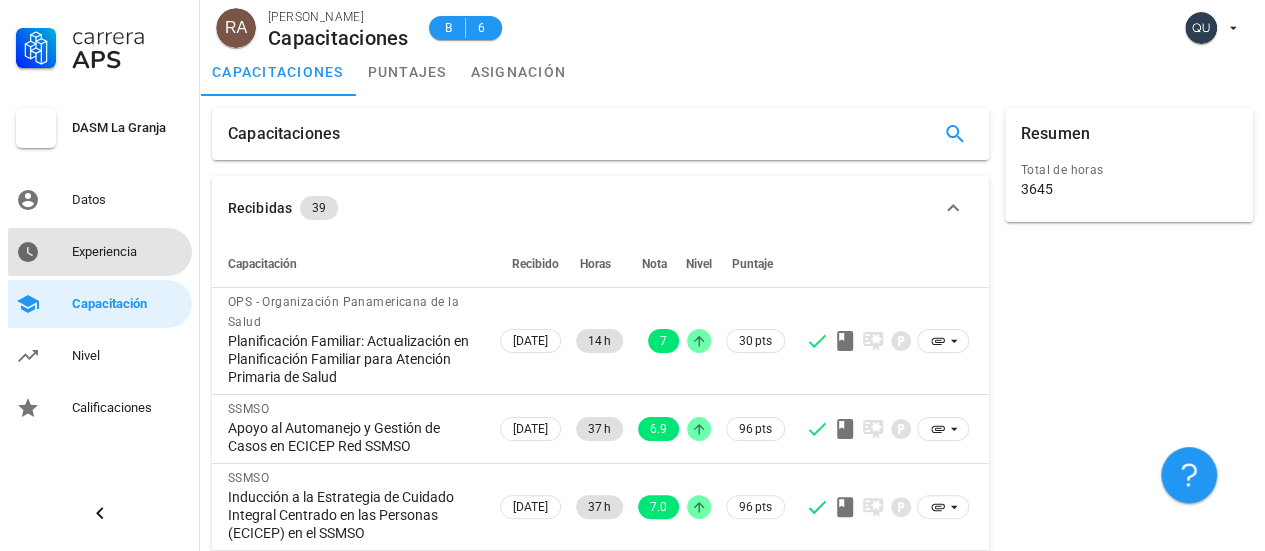 click on "Experiencia" at bounding box center (128, 252) 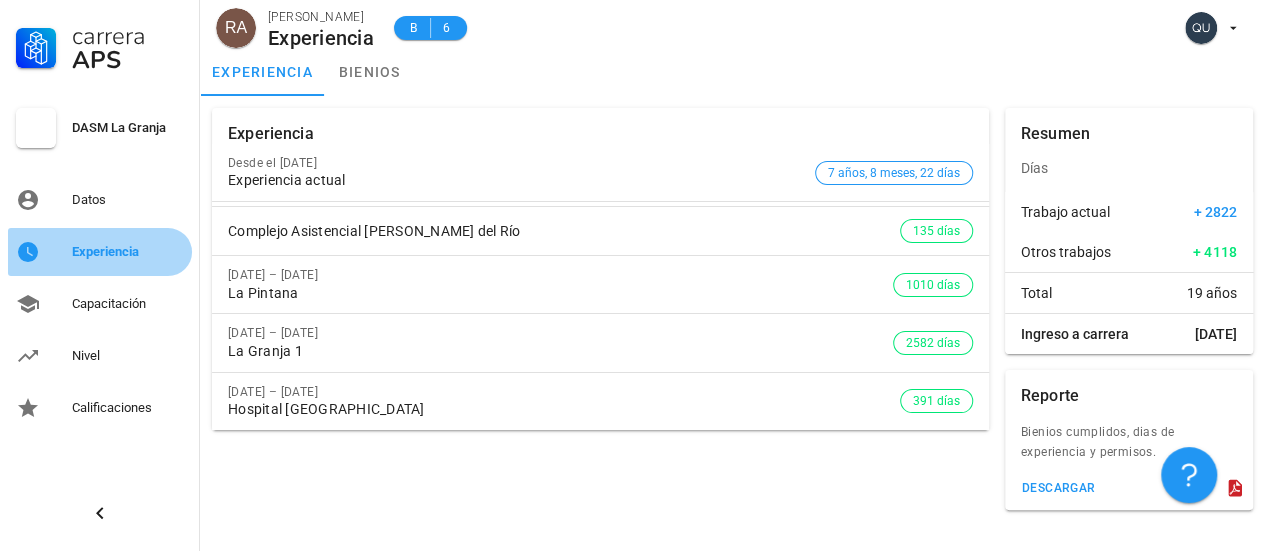click on "Experiencia" at bounding box center (128, 252) 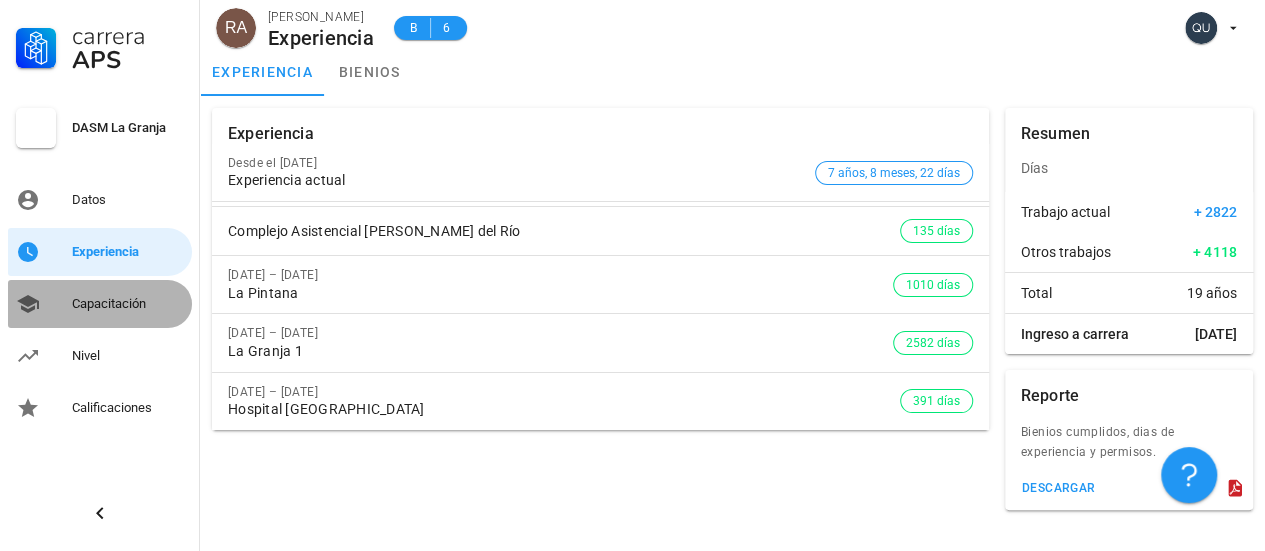 click on "Capacitación" at bounding box center (128, 304) 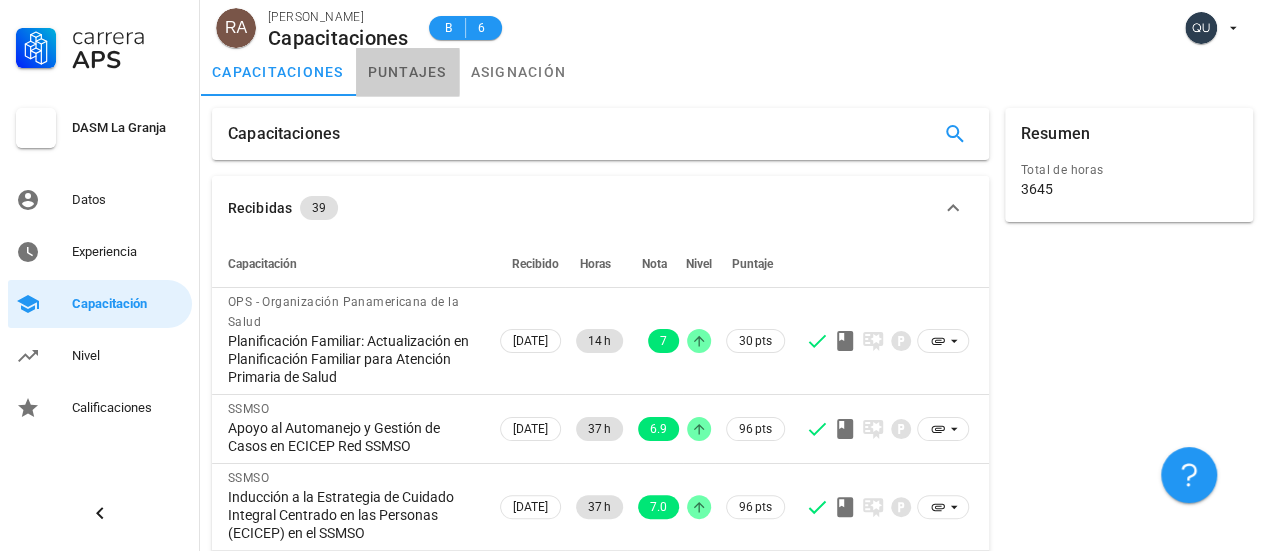 click on "puntajes" at bounding box center (407, 72) 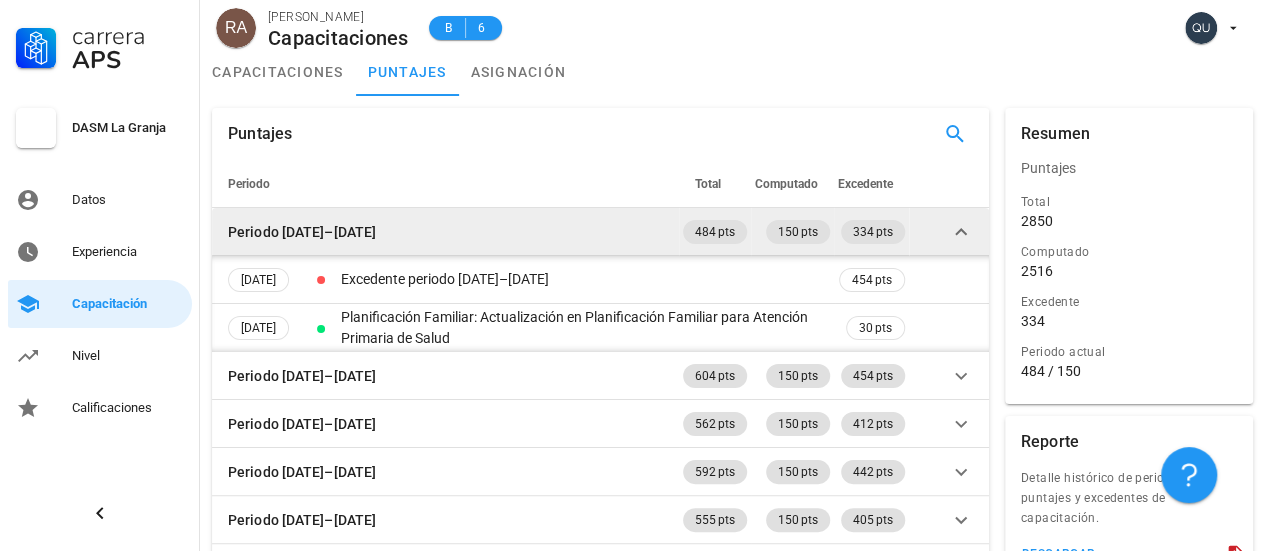 click on "Periodo [DATE]–[DATE]" at bounding box center (302, 232) 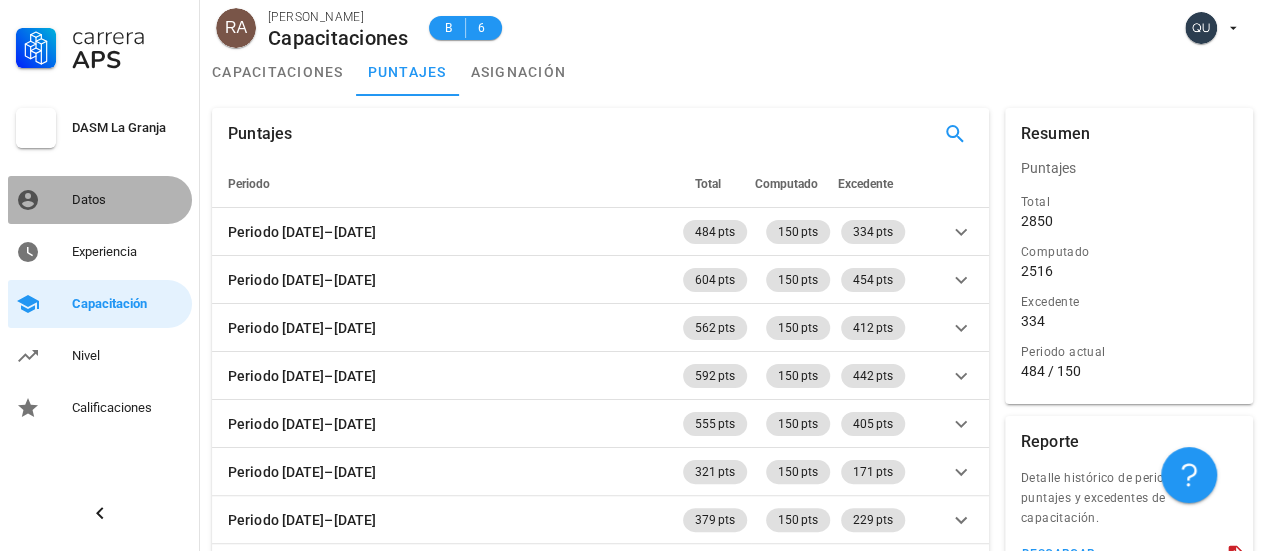 click on "Datos" at bounding box center [128, 200] 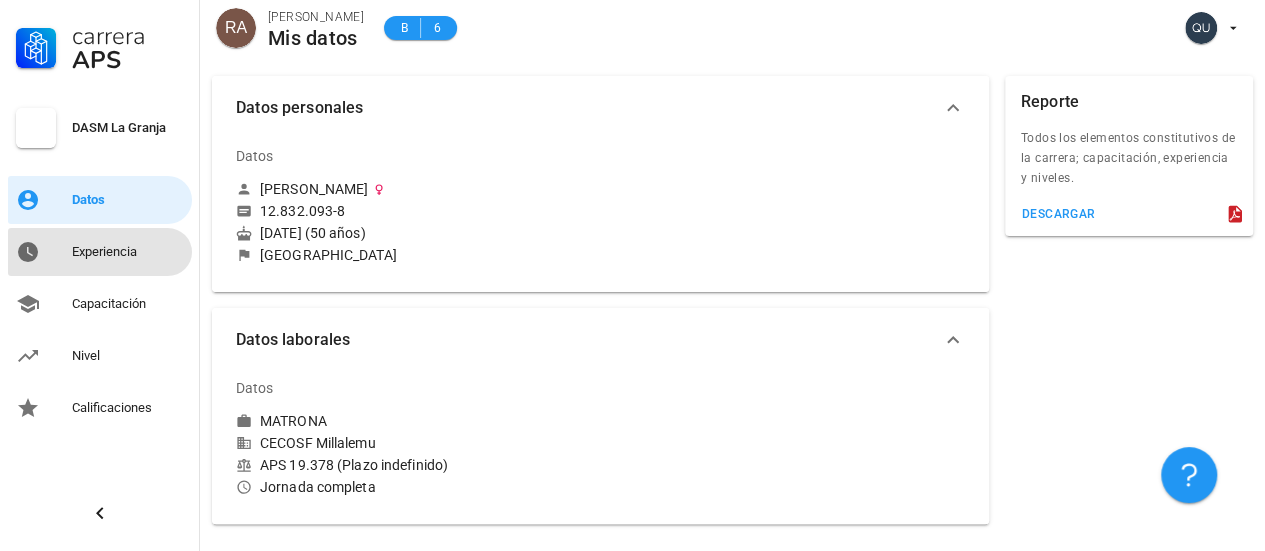 click on "Experiencia" at bounding box center [128, 252] 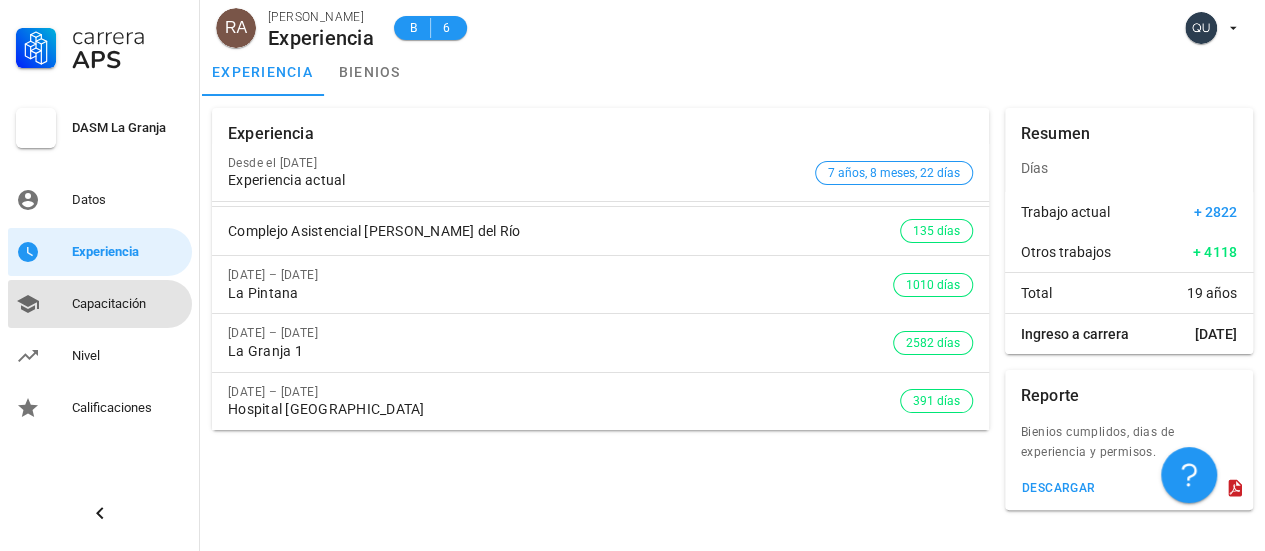 click on "Capacitación" at bounding box center (128, 304) 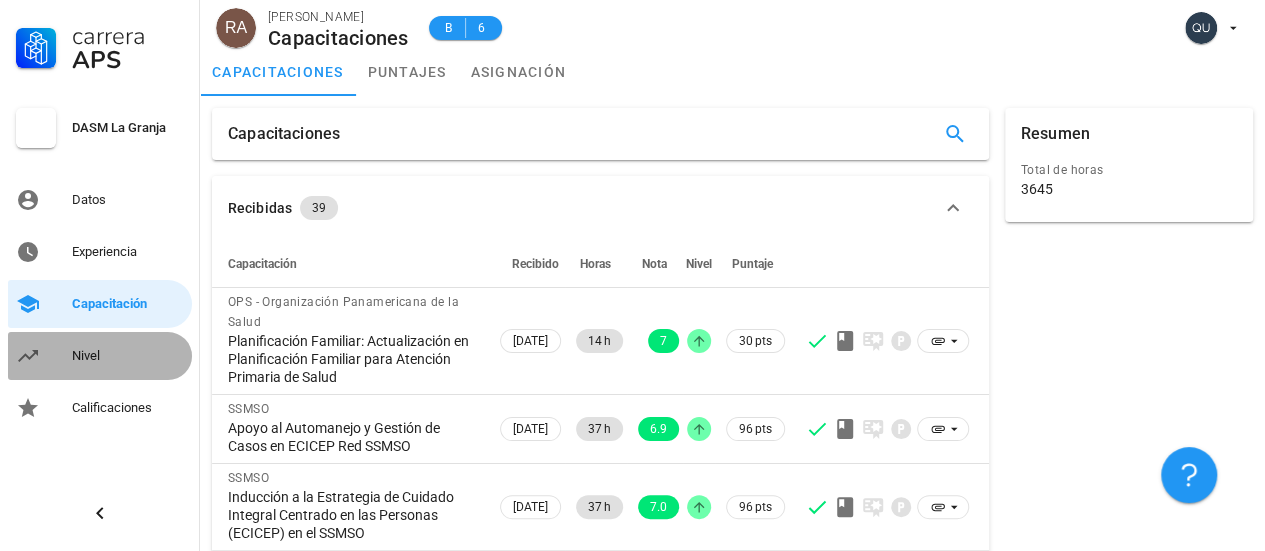 click on "Nivel" at bounding box center [128, 356] 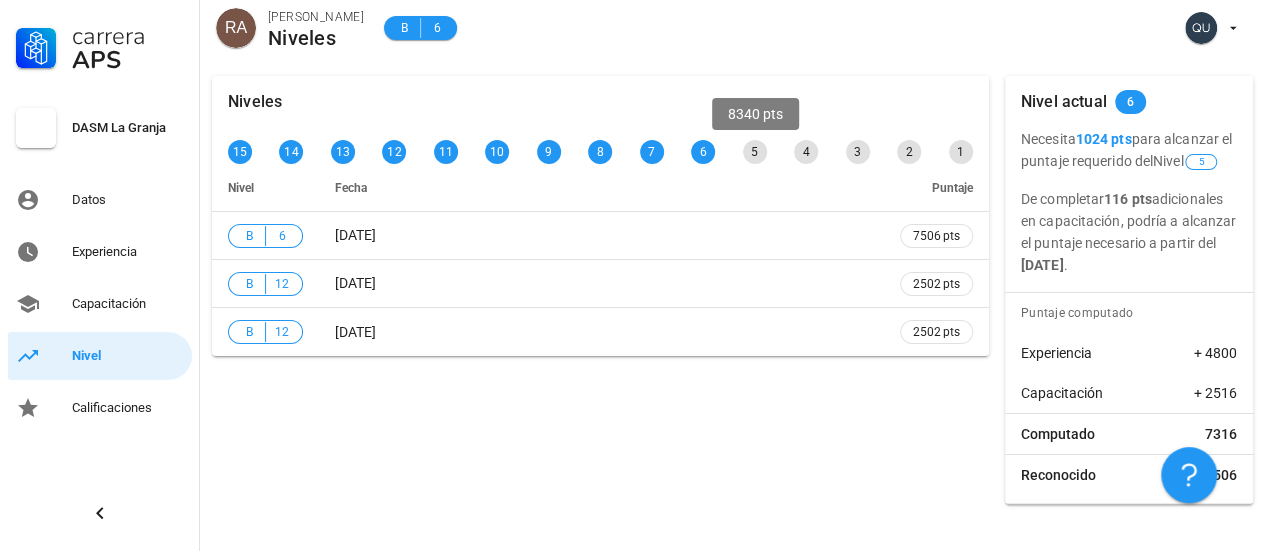 click on "5" at bounding box center [755, 152] 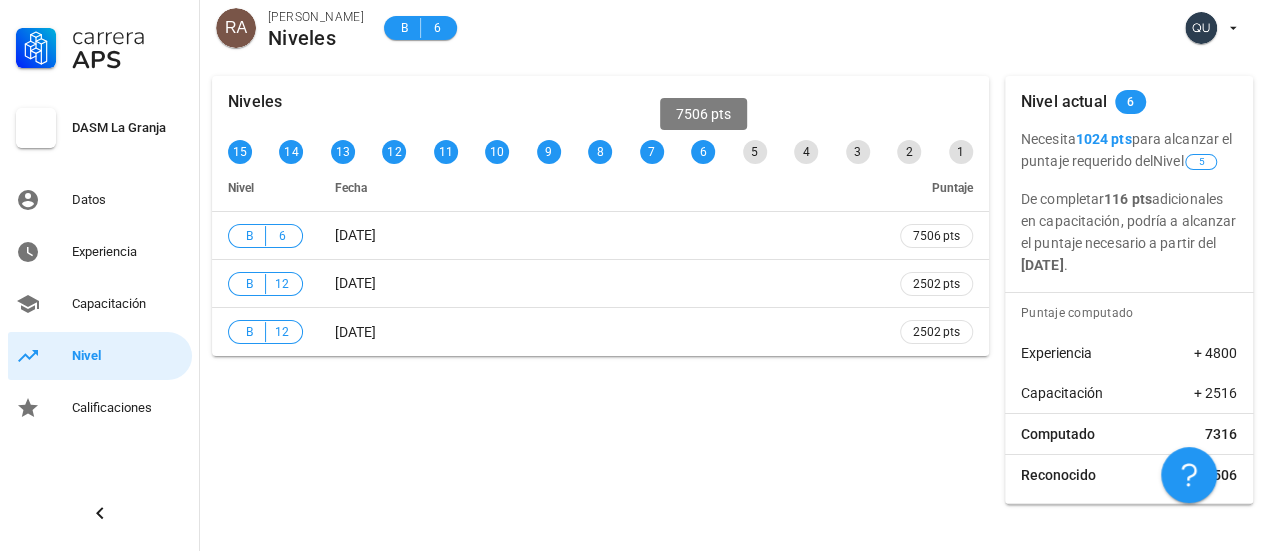 click on "6" at bounding box center [703, 152] 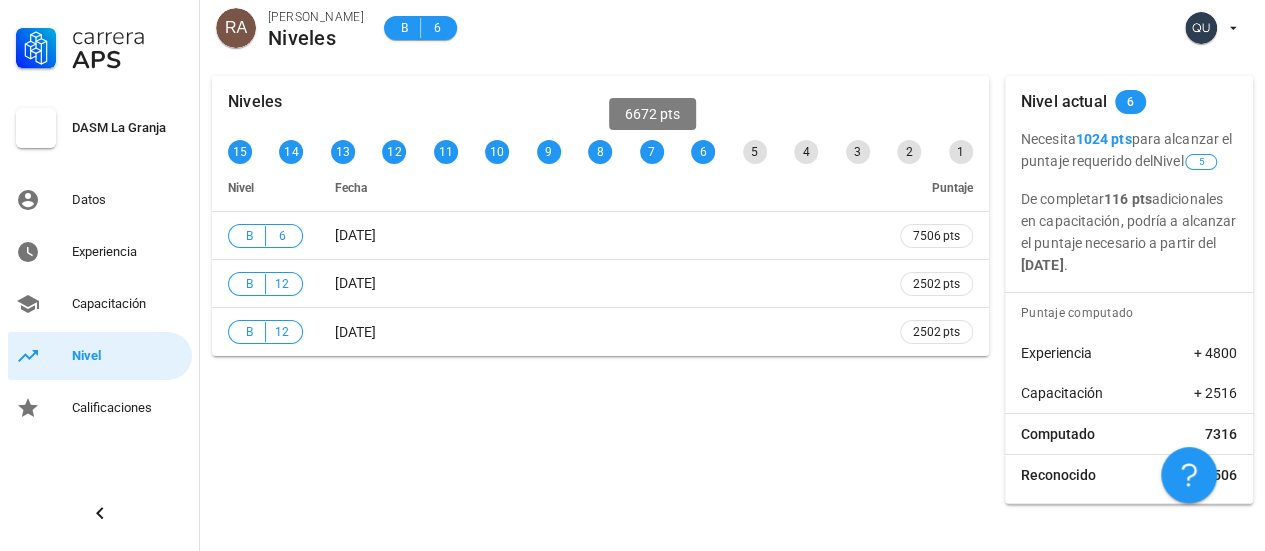 click on "7" at bounding box center (652, 152) 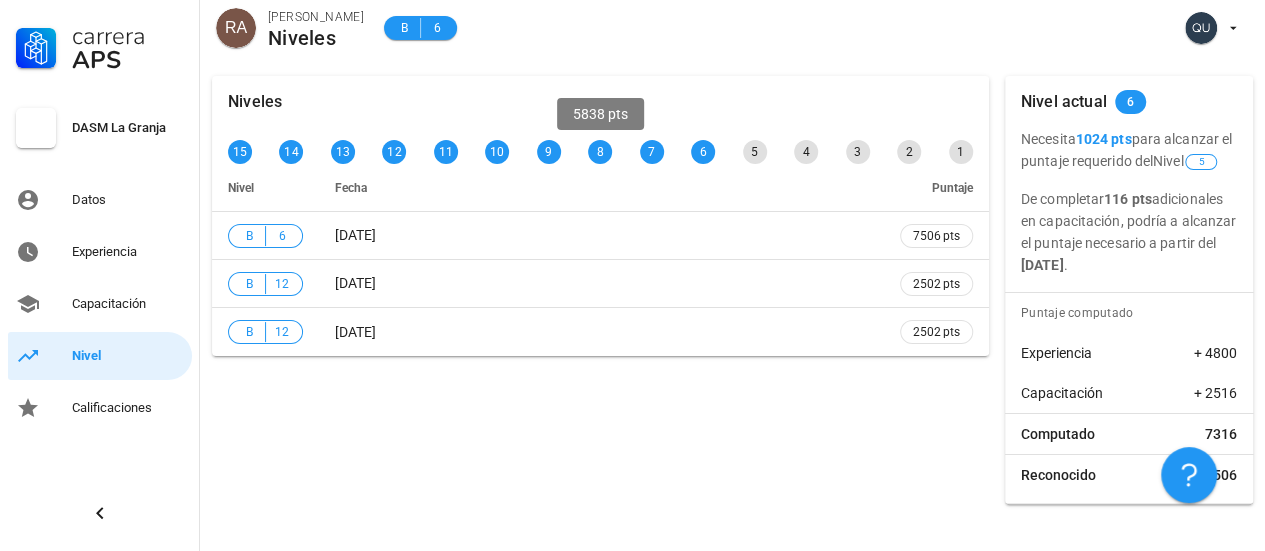 click on "8" at bounding box center [600, 152] 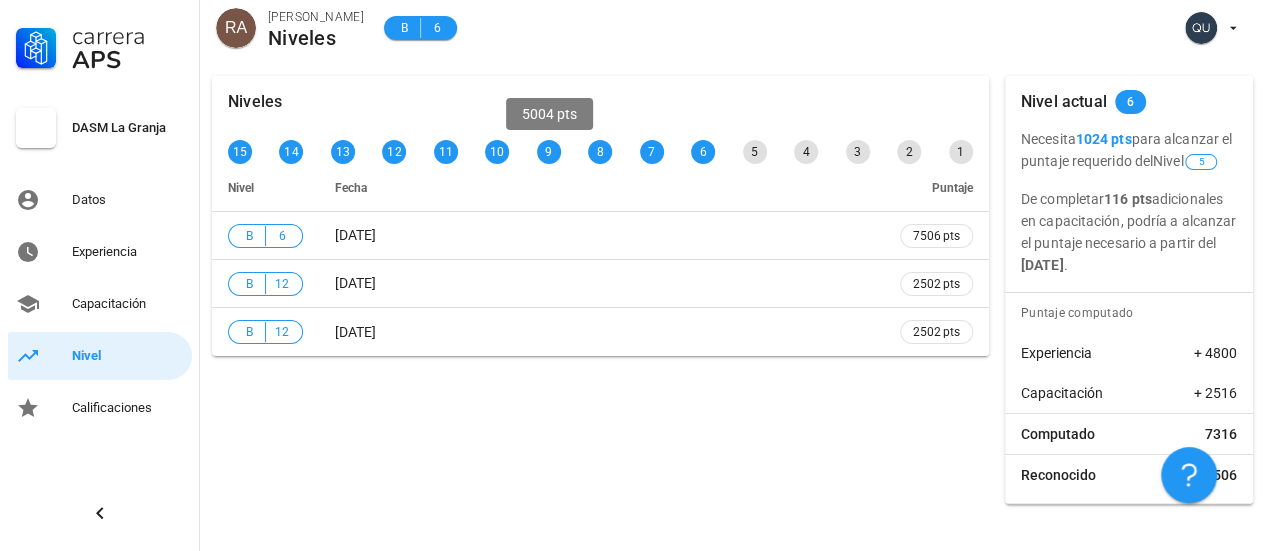 click on "9" at bounding box center [549, 152] 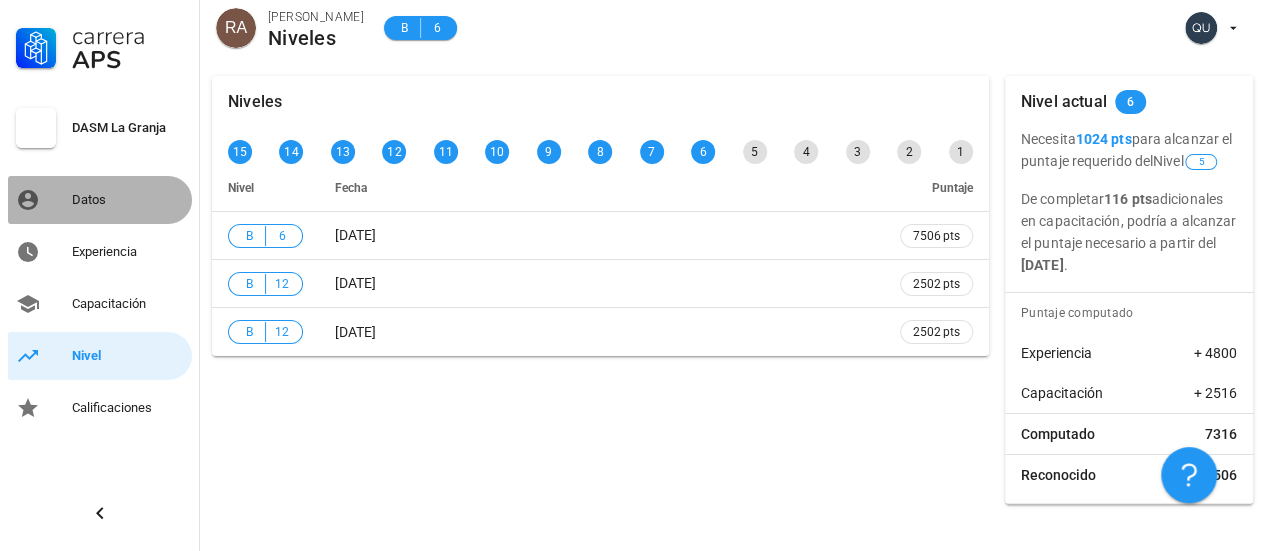 click on "Datos" at bounding box center [128, 200] 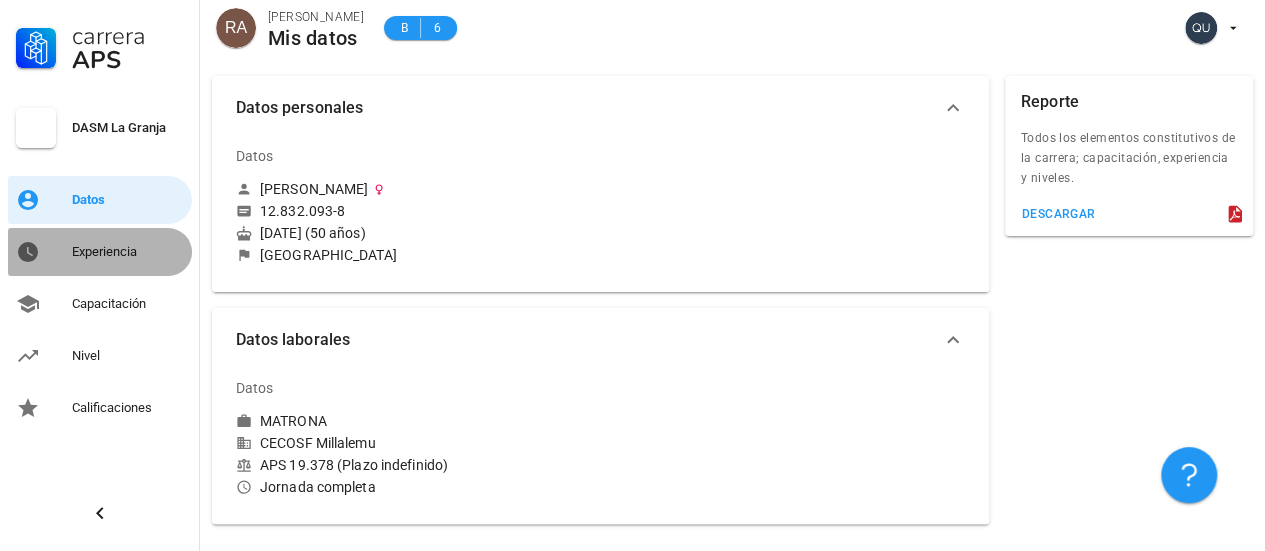 click on "Experiencia" at bounding box center [128, 252] 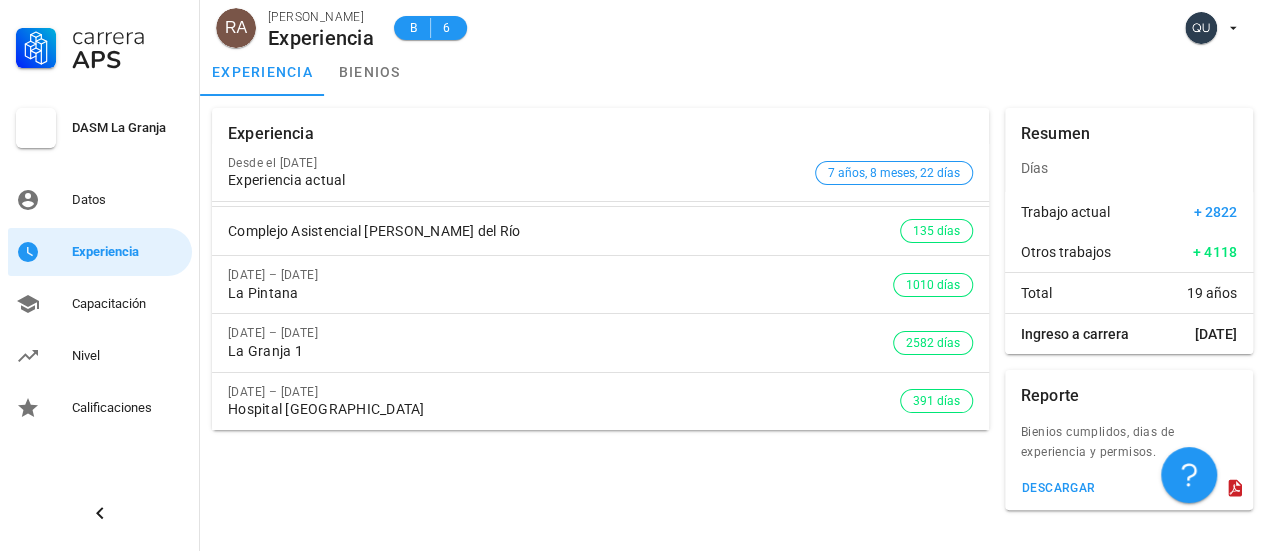 click on "Total     19 años" at bounding box center (1129, 293) 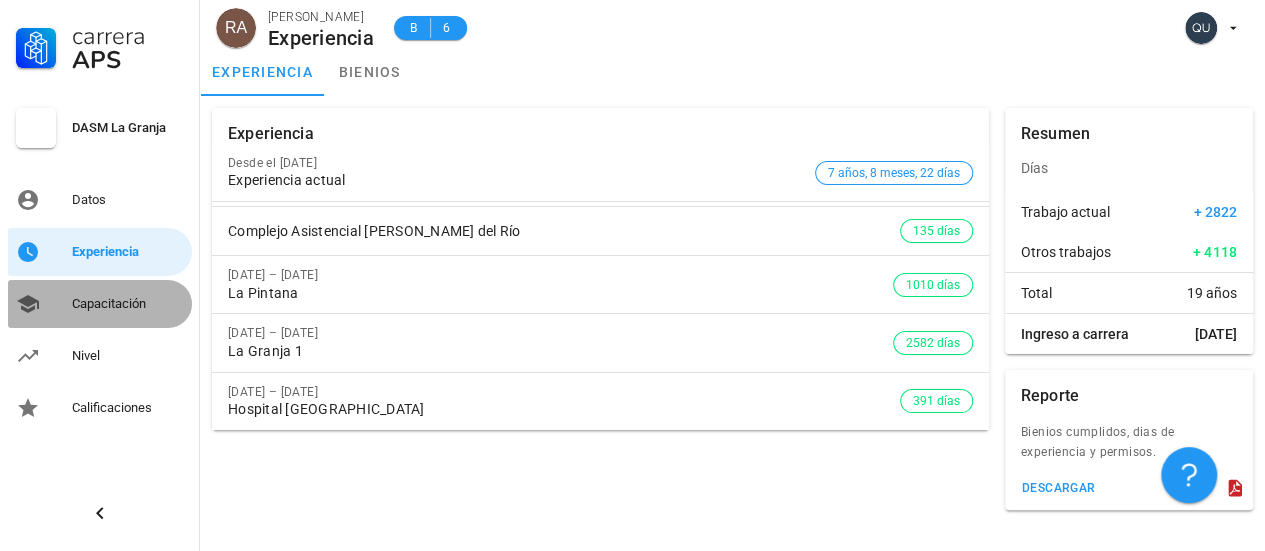 click on "Capacitación" at bounding box center [128, 304] 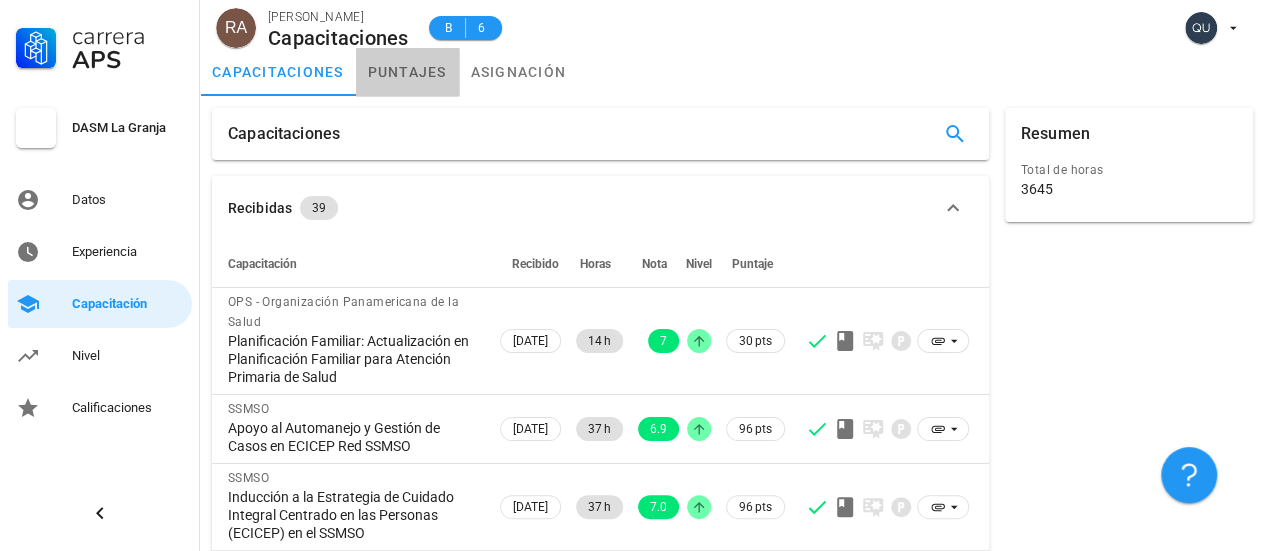 click on "puntajes" at bounding box center (407, 72) 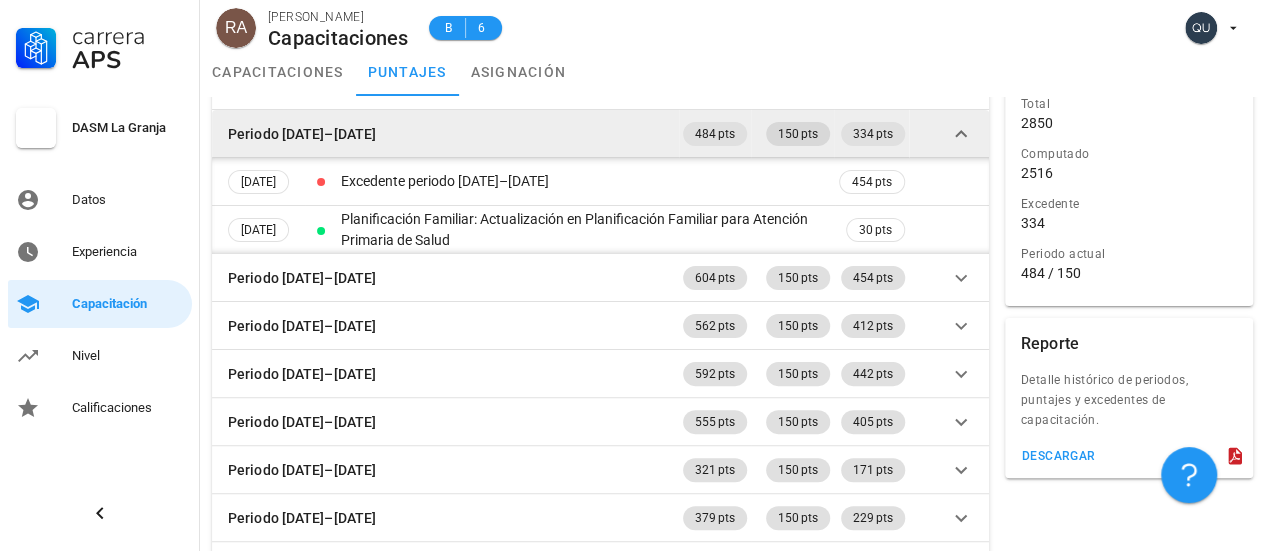 scroll, scrollTop: 0, scrollLeft: 0, axis: both 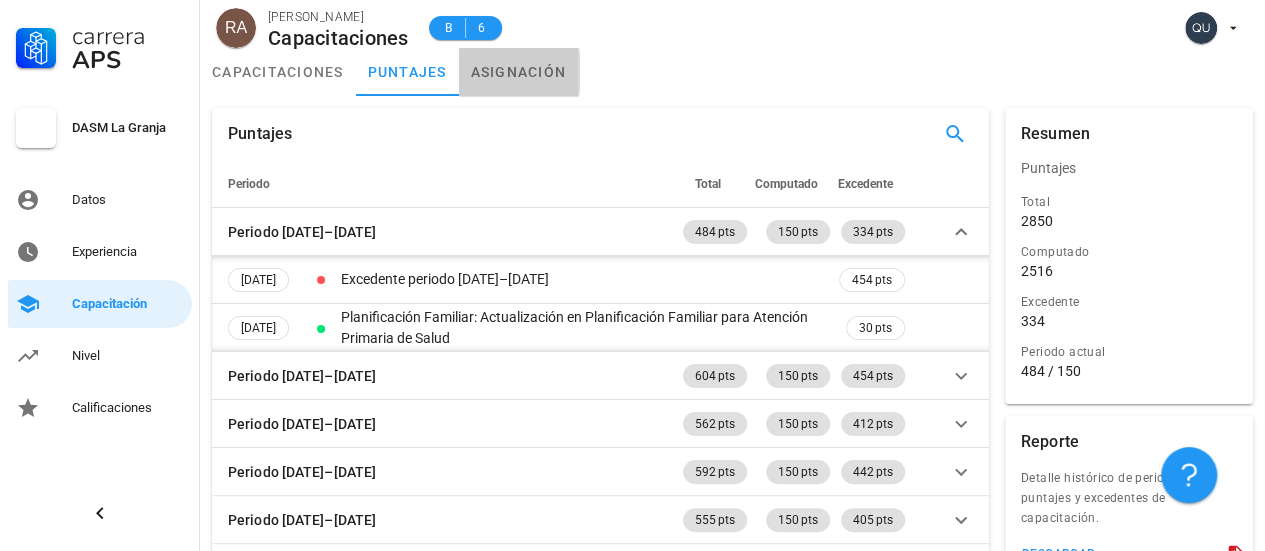 click on "asignación" at bounding box center [519, 72] 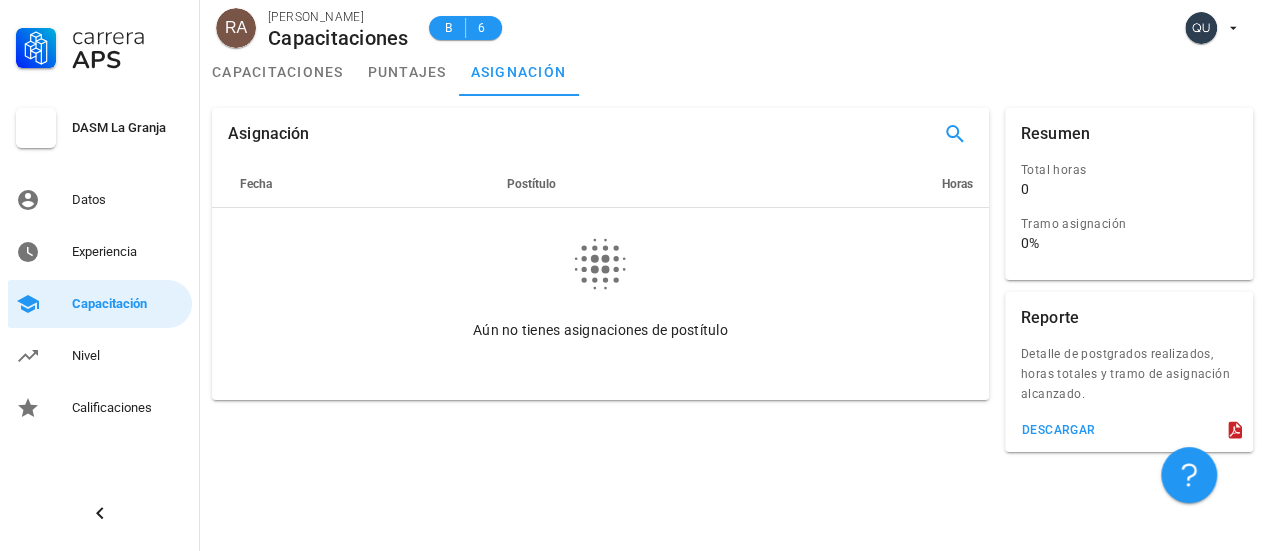 click on "DASM La Granja" at bounding box center [128, 128] 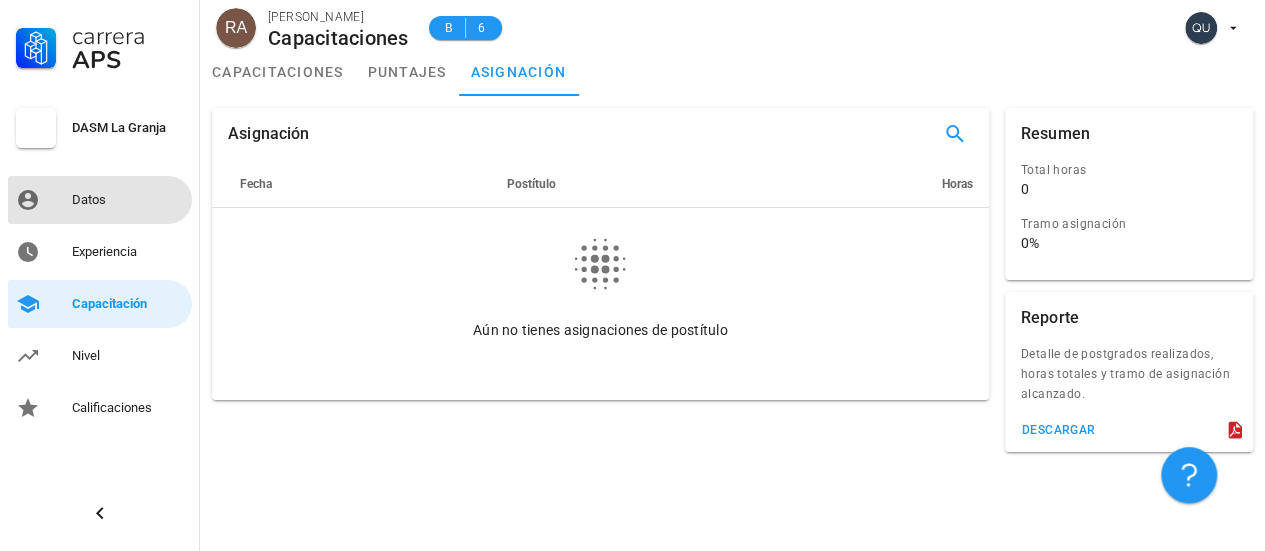 click on "Datos" at bounding box center [128, 200] 